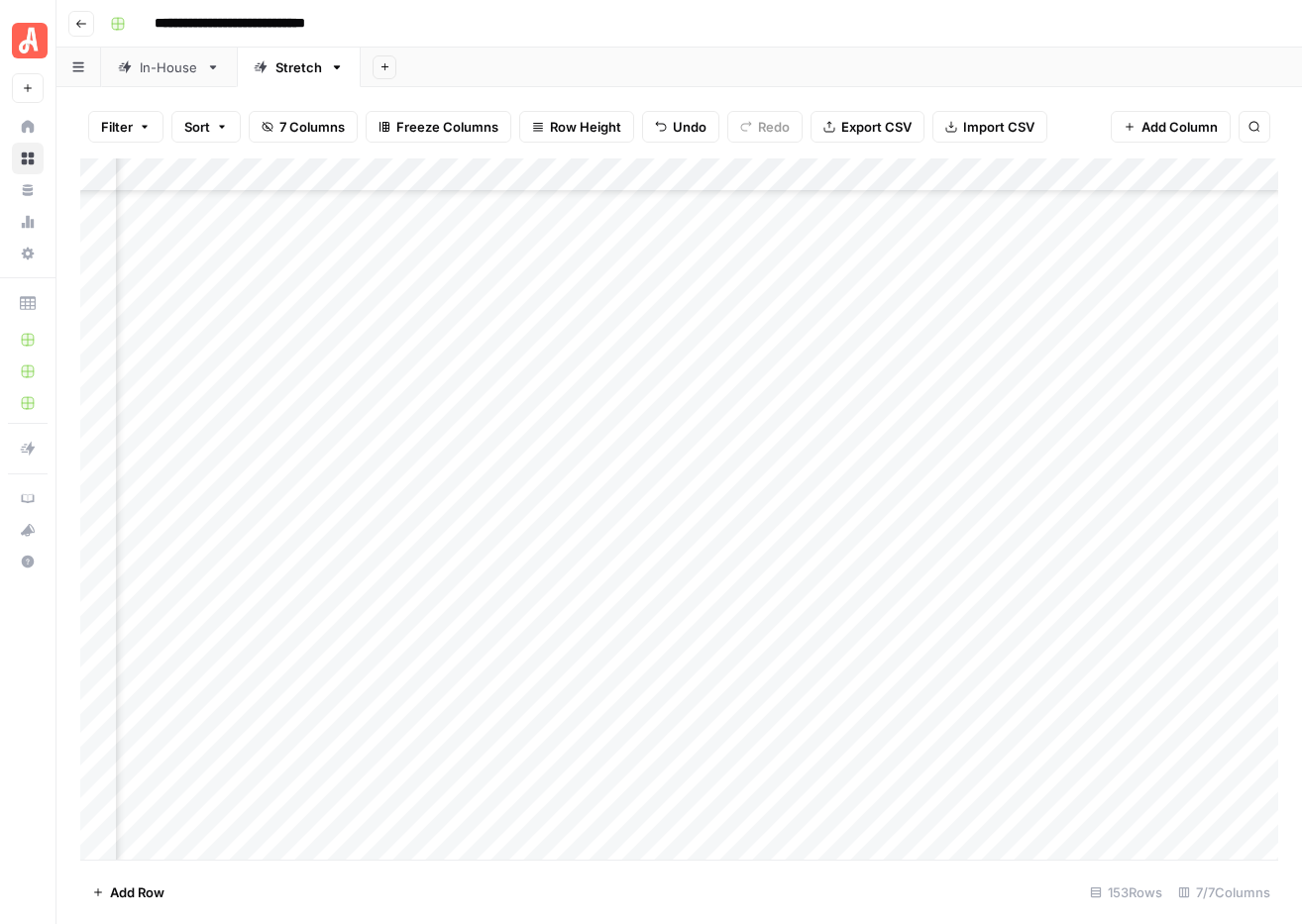 scroll, scrollTop: 0, scrollLeft: 0, axis: both 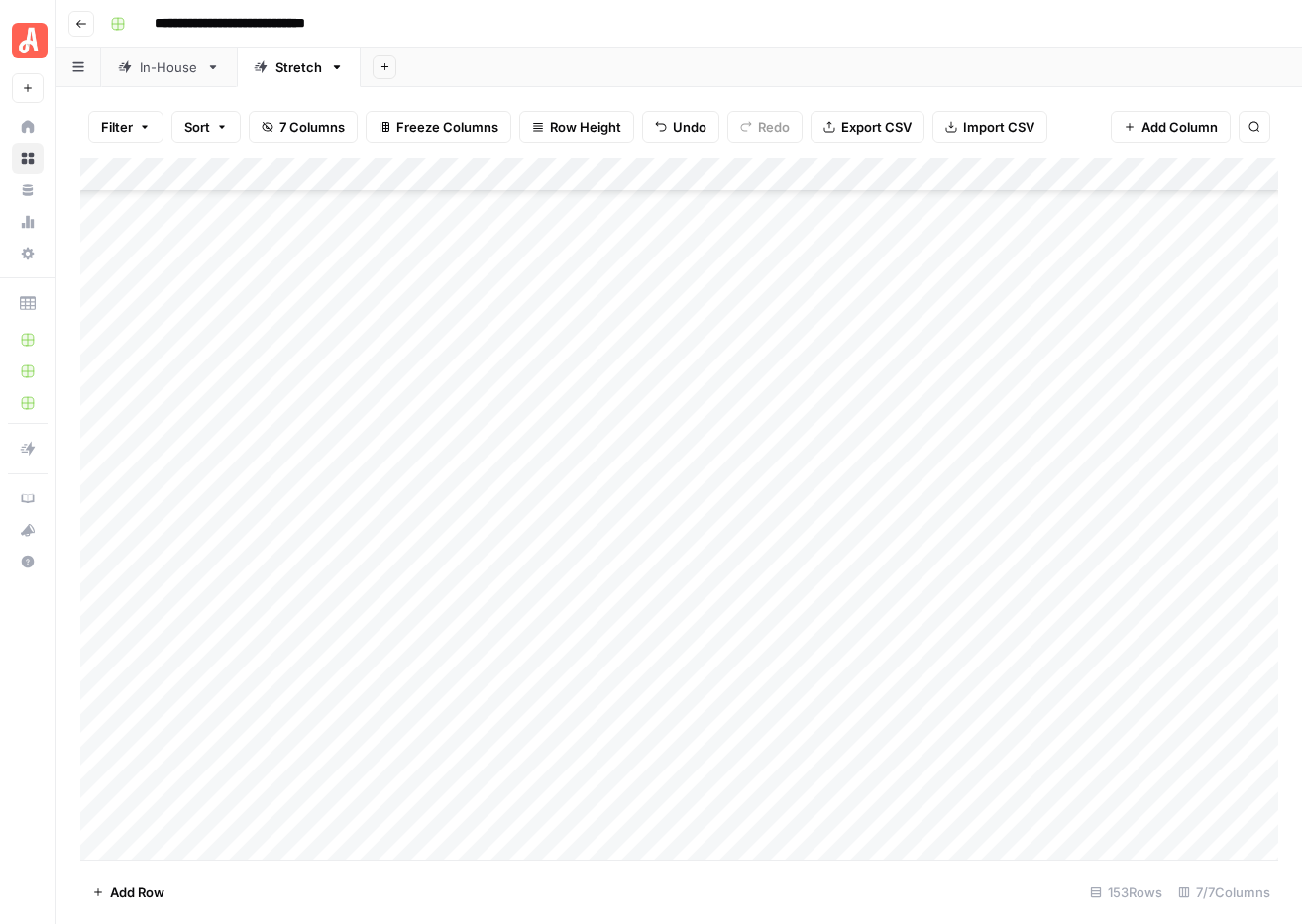 click on "Add Column" at bounding box center (679, 509) 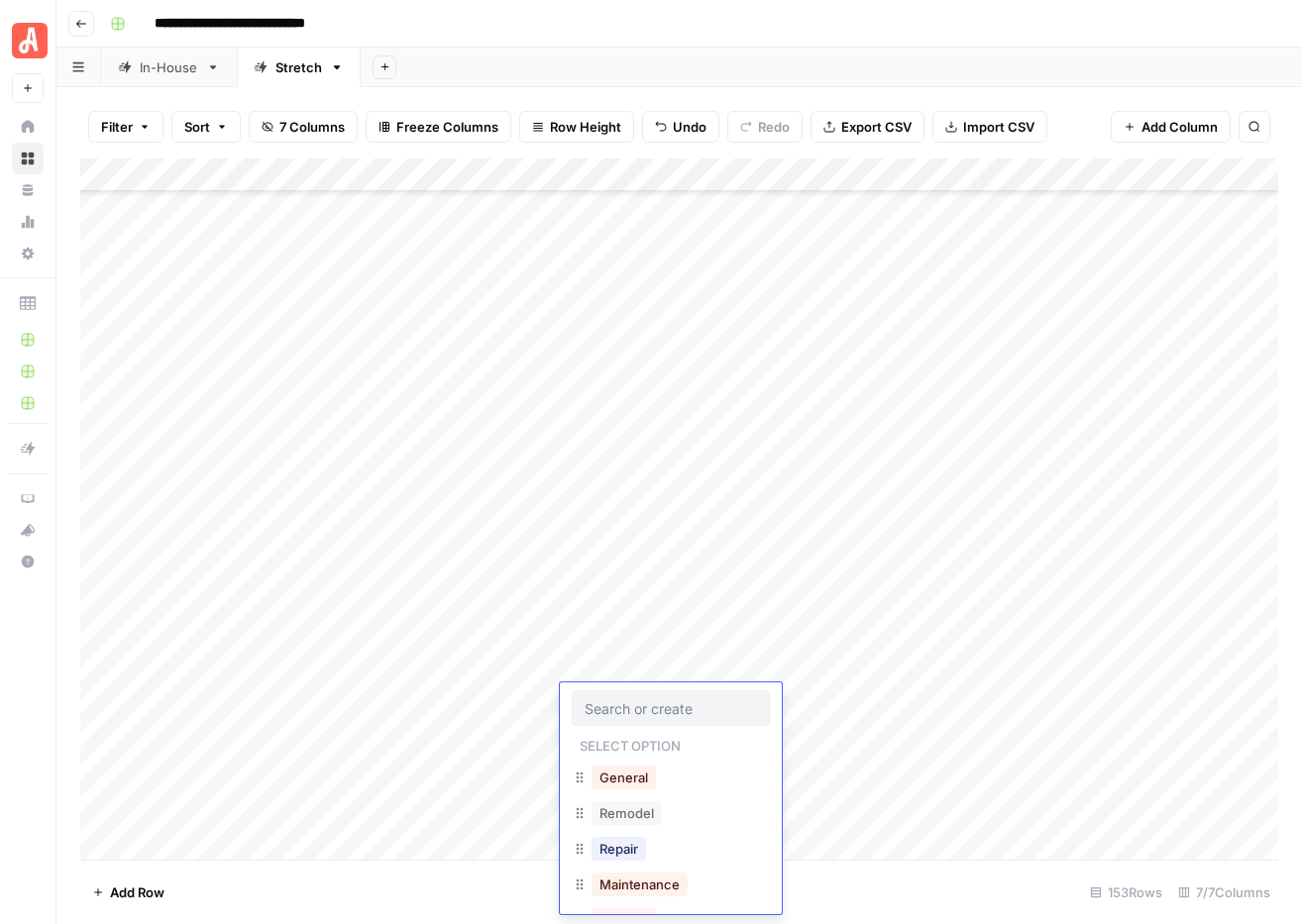 scroll, scrollTop: 77, scrollLeft: 0, axis: vertical 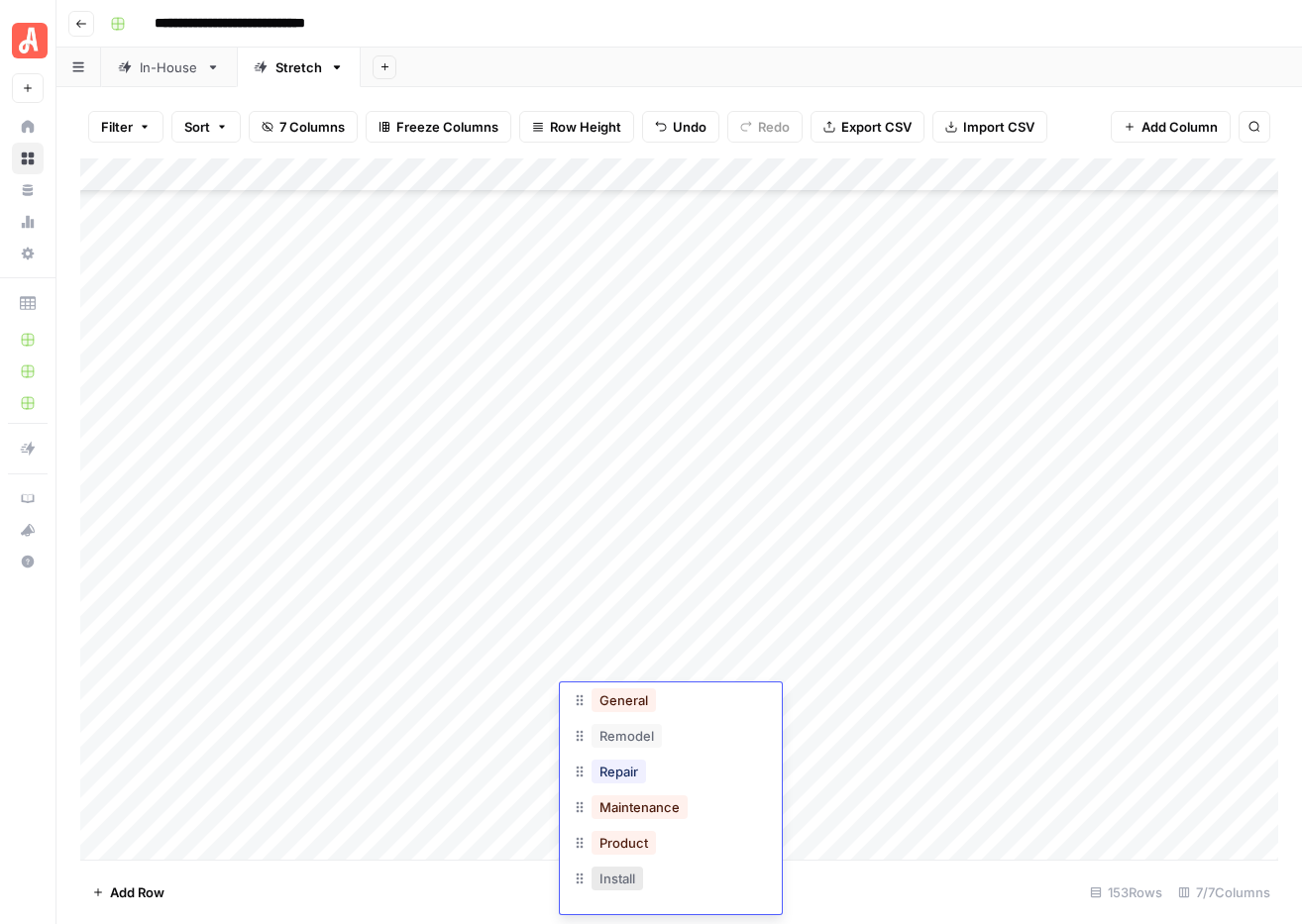 click on "Install" at bounding box center [617, 878] 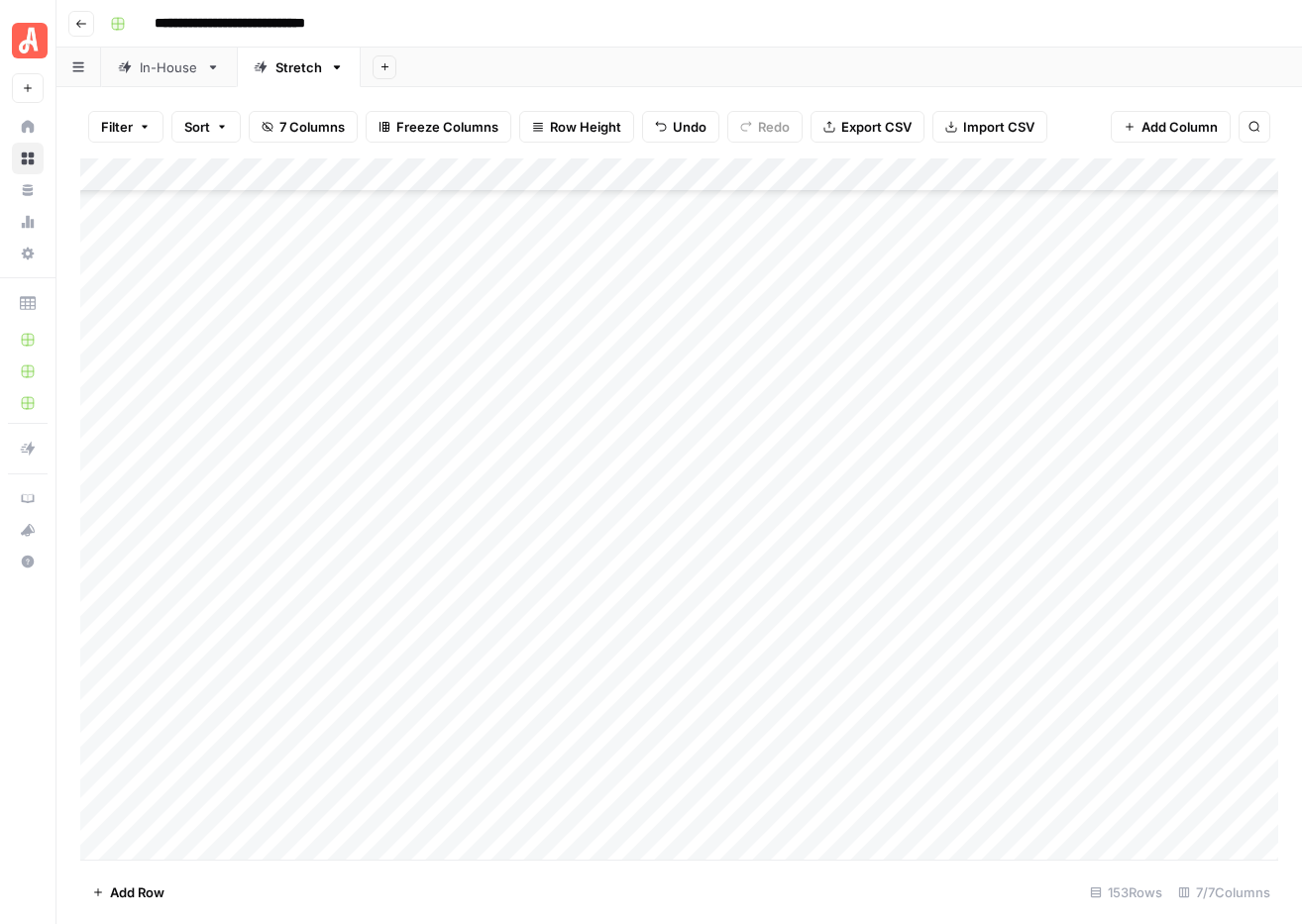 scroll, scrollTop: 1442, scrollLeft: 0, axis: vertical 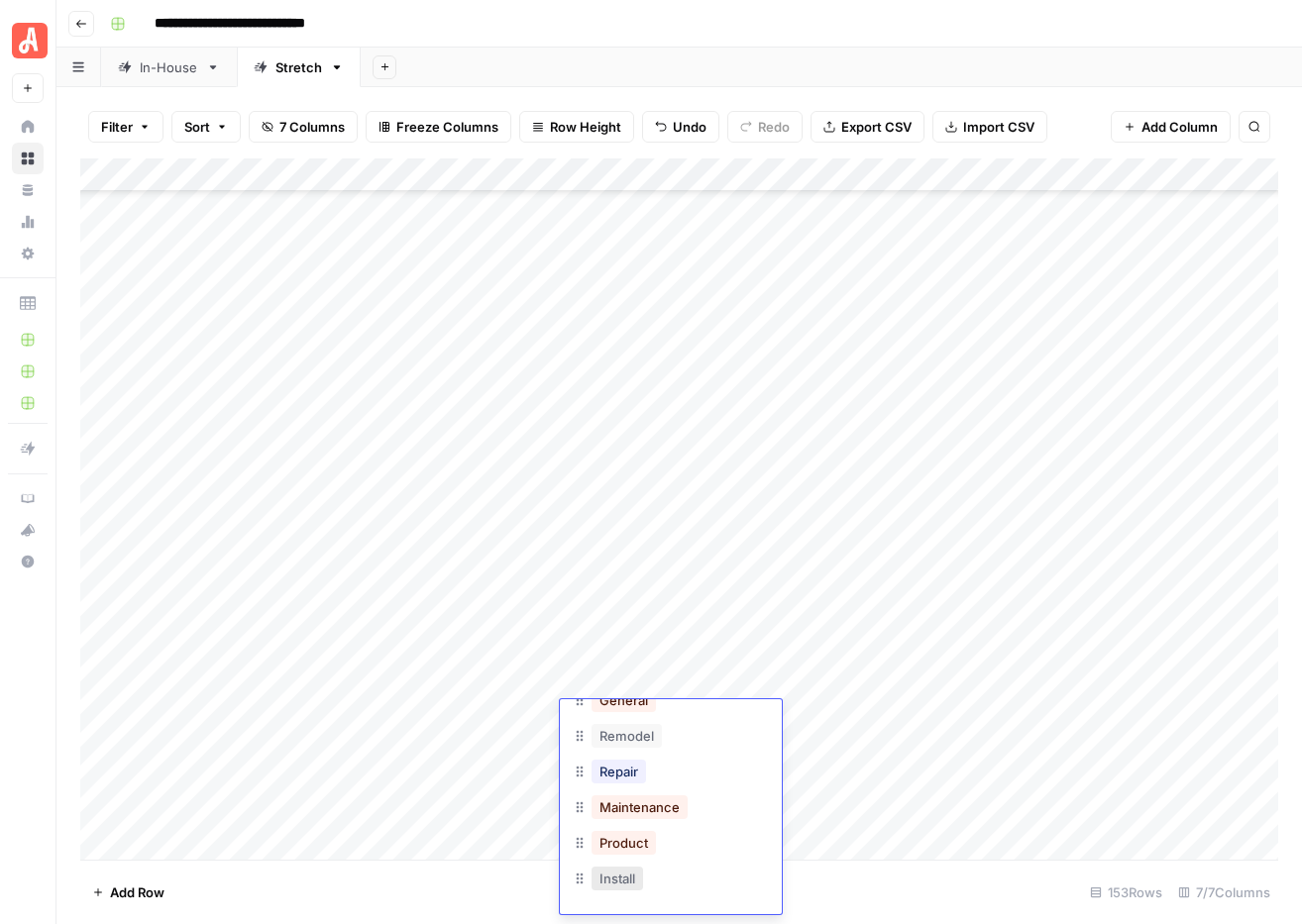 click on "Install" at bounding box center (617, 878) 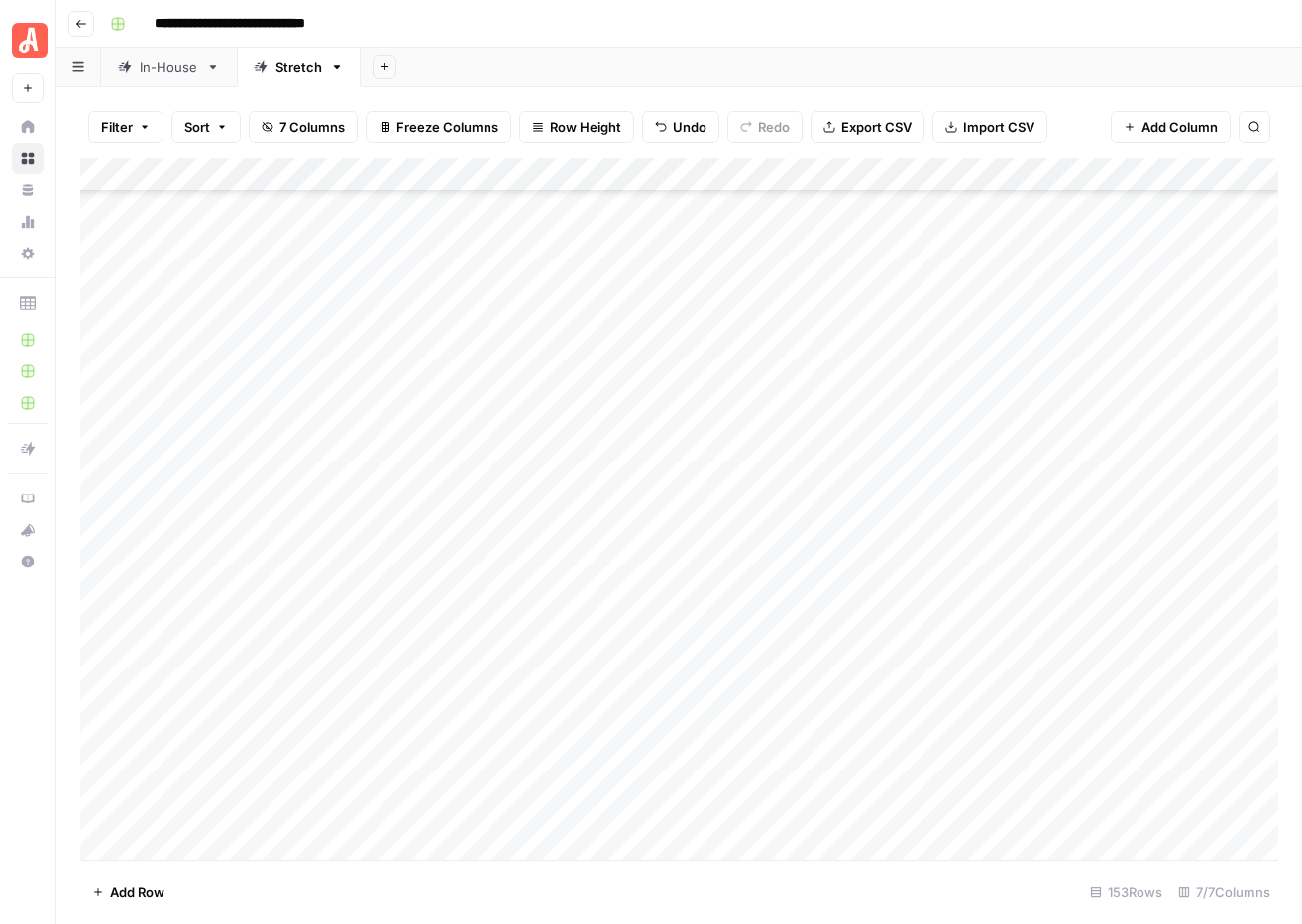 click on "Add Column" at bounding box center (679, 509) 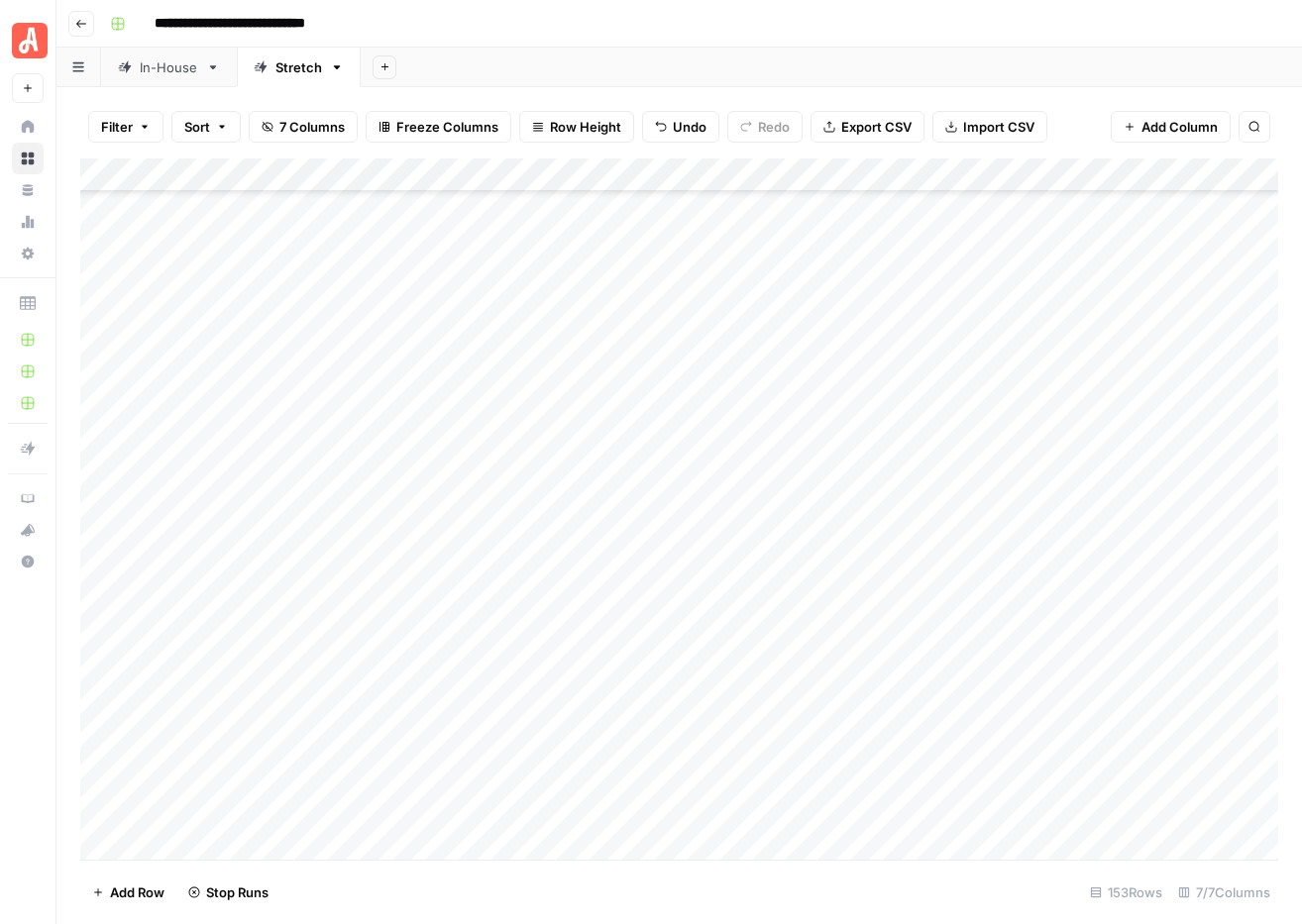 click on "Add Column" at bounding box center [679, 509] 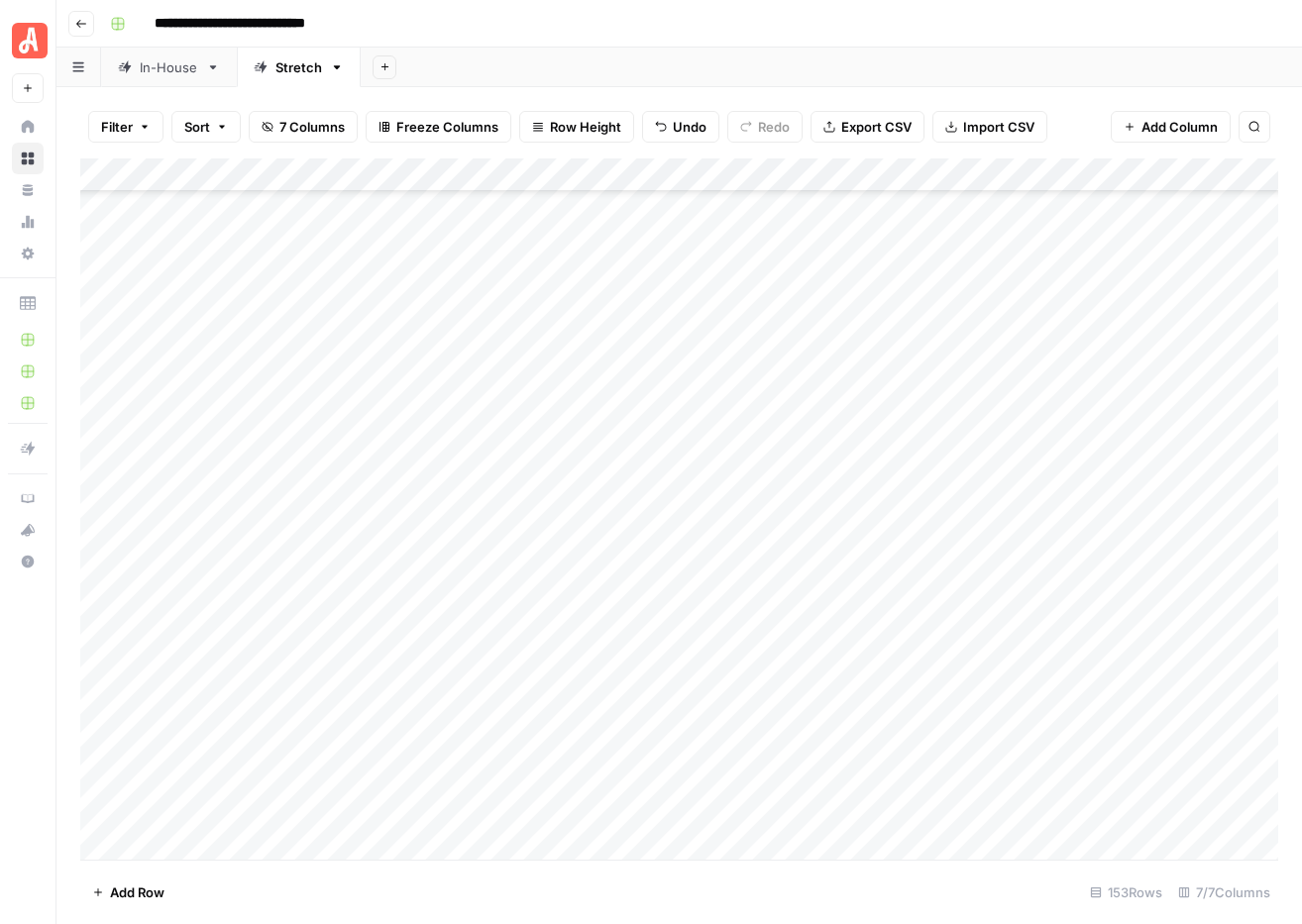 click on "Add Column" at bounding box center (679, 509) 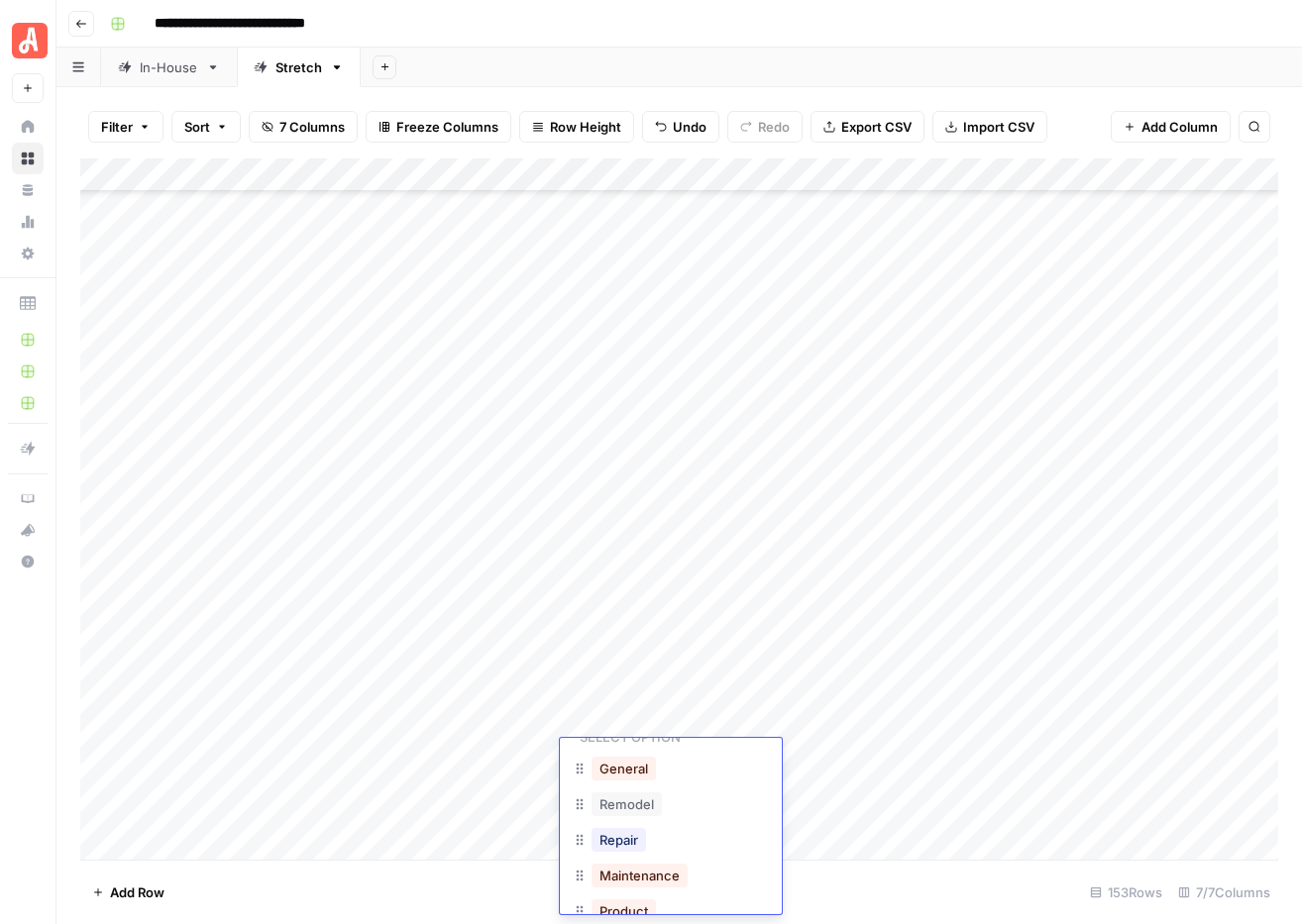 scroll, scrollTop: 133, scrollLeft: 0, axis: vertical 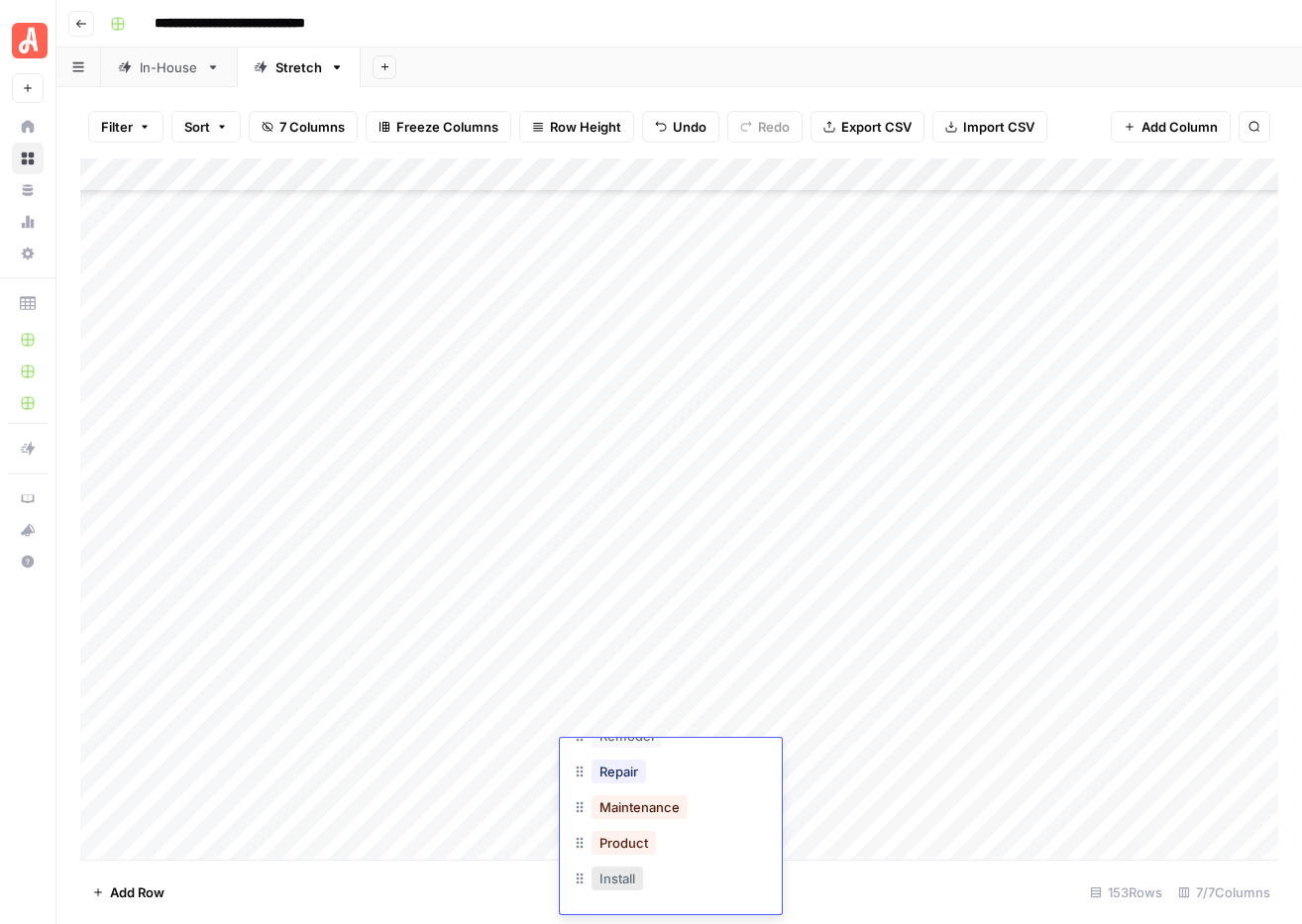 click on "Install" at bounding box center (617, 878) 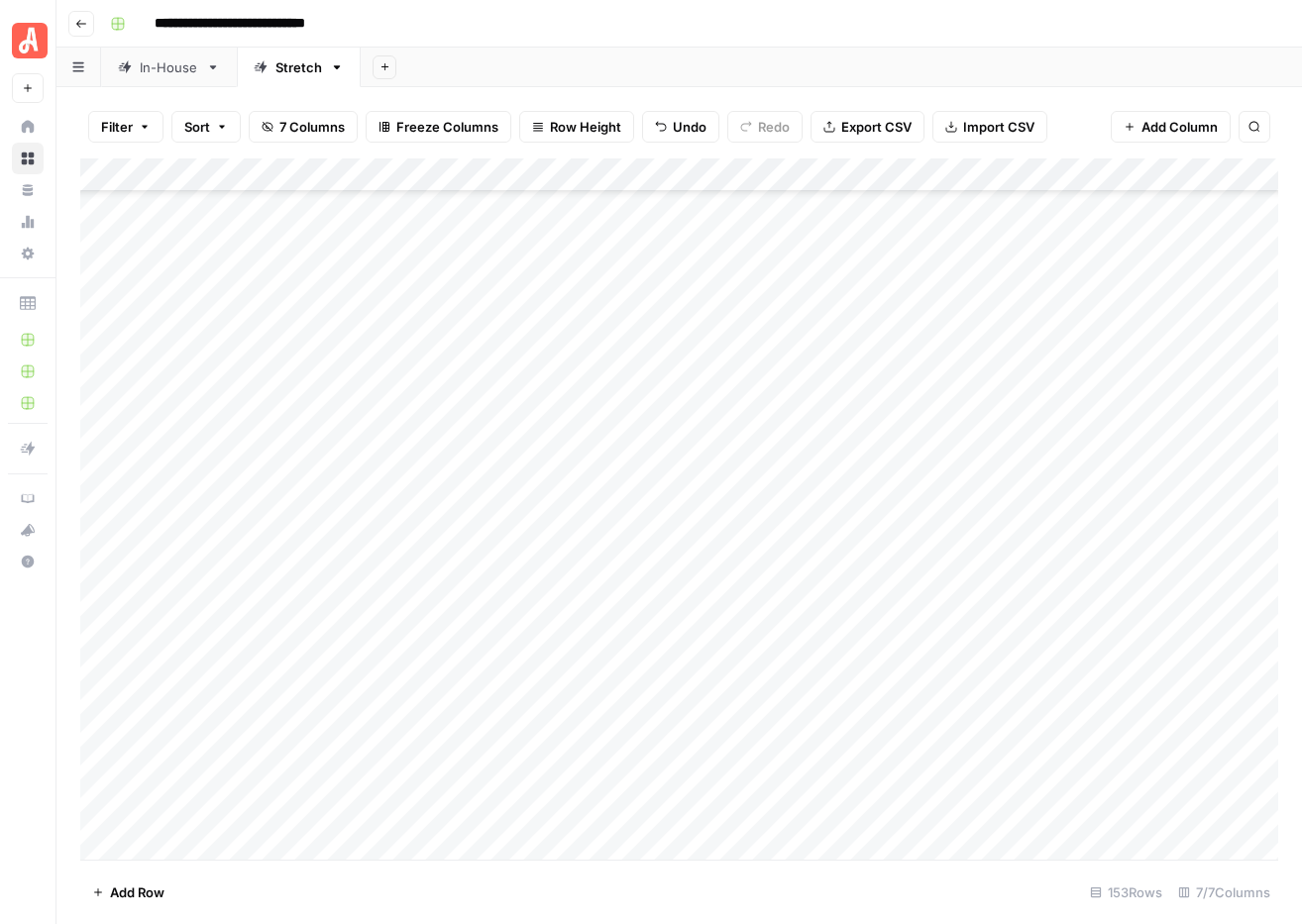 click on "Add Column" at bounding box center (679, 509) 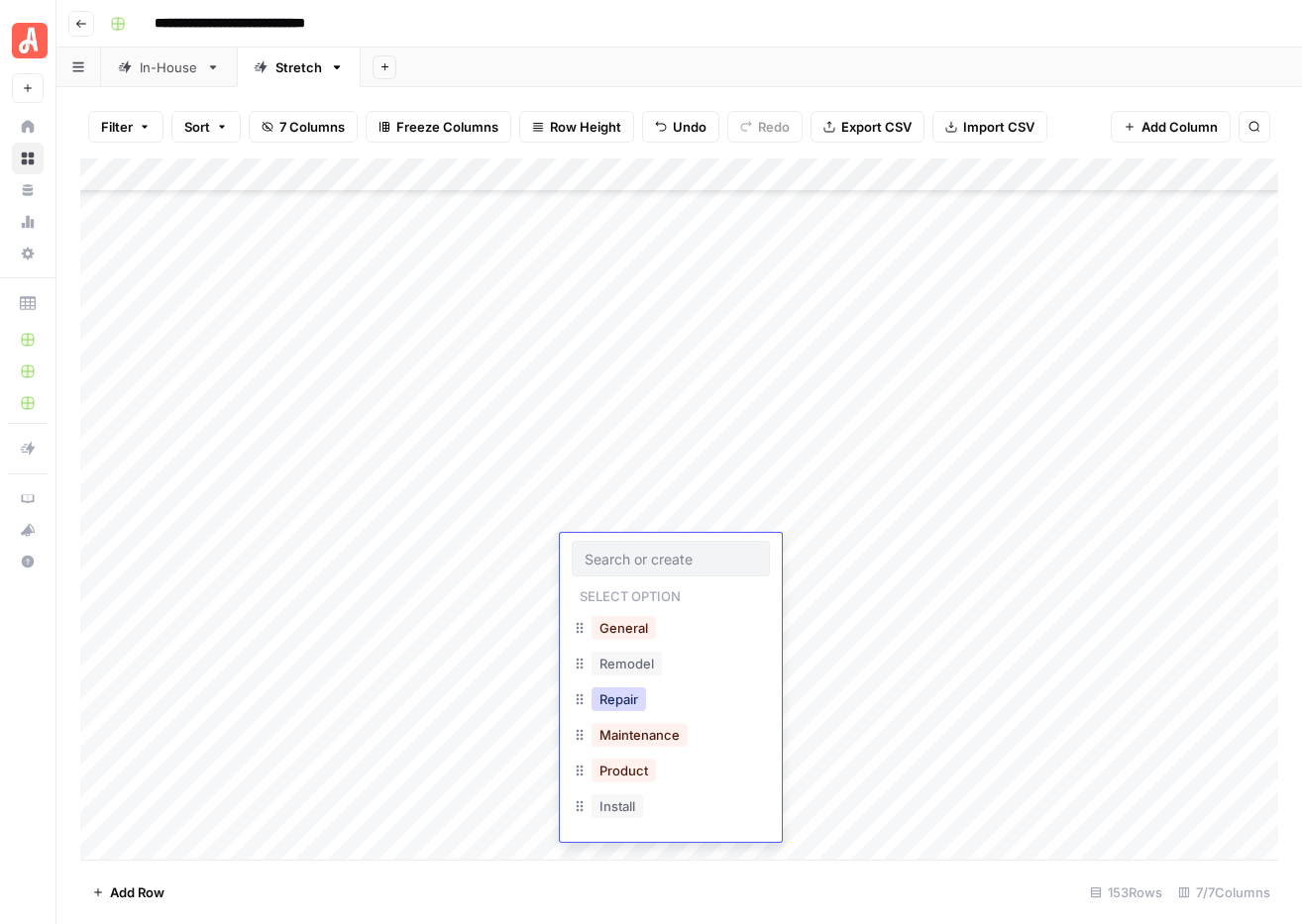 click on "Repair" at bounding box center (618, 699) 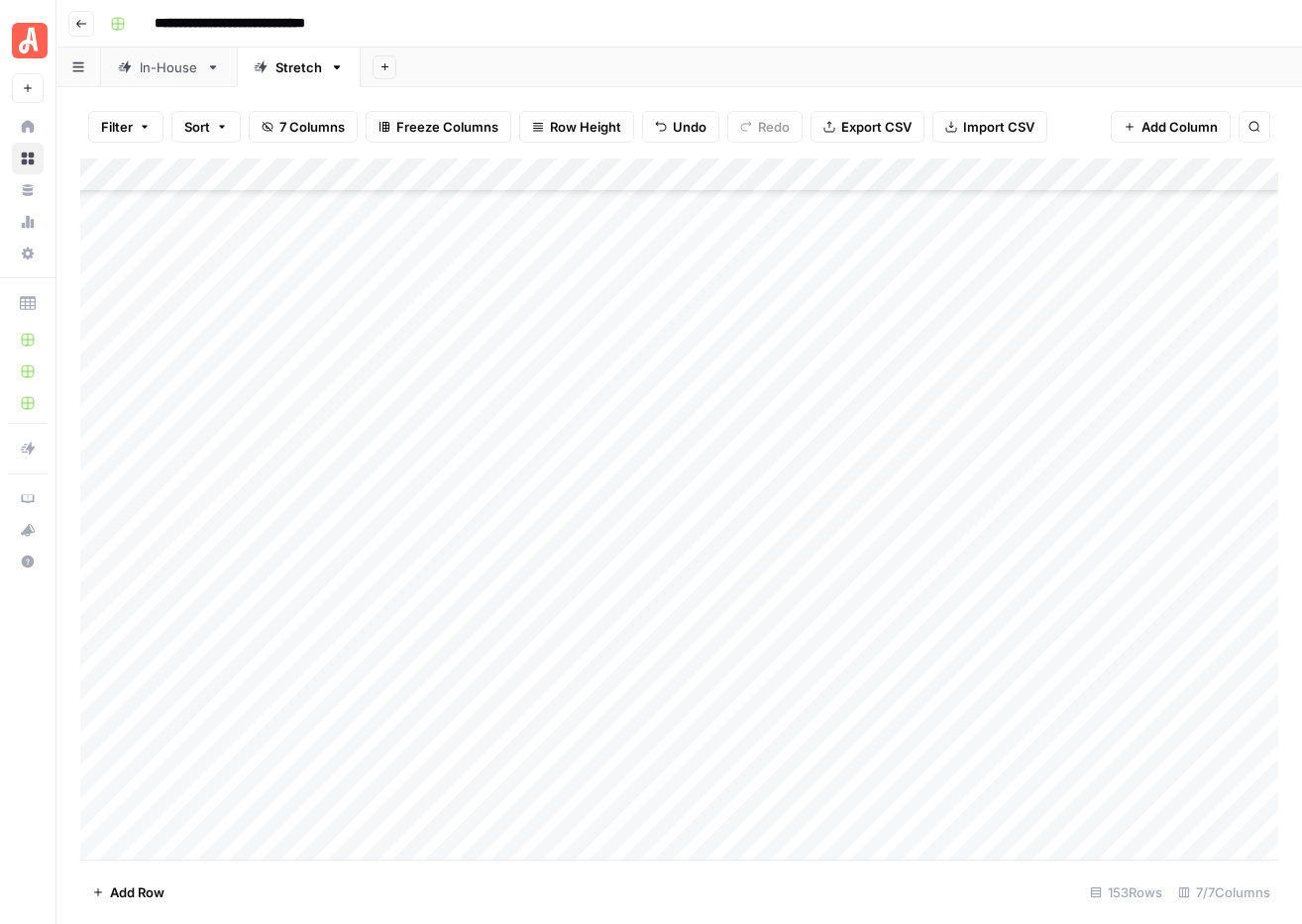 click on "Add Column" at bounding box center [679, 509] 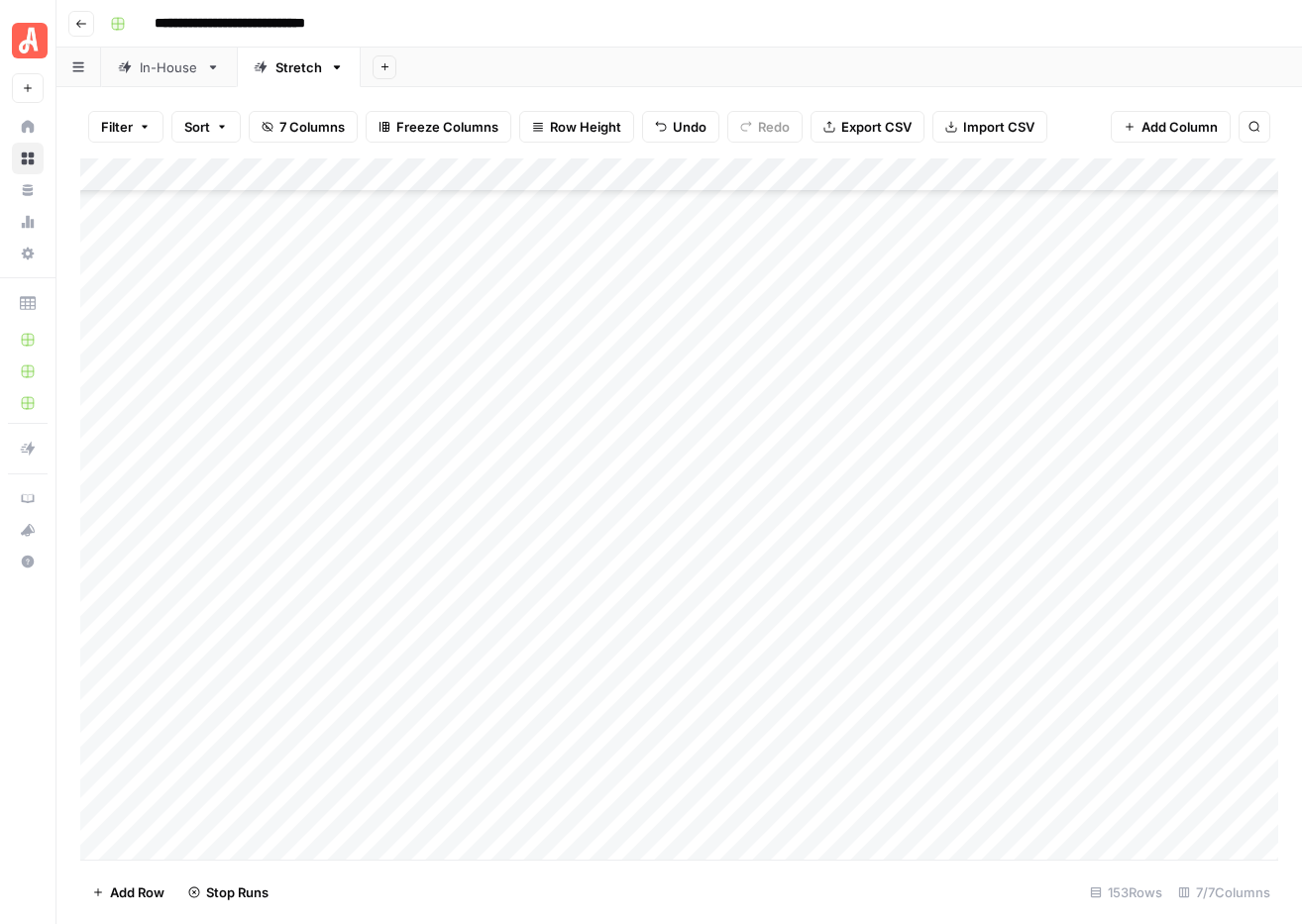 click on "Add Column" at bounding box center (679, 509) 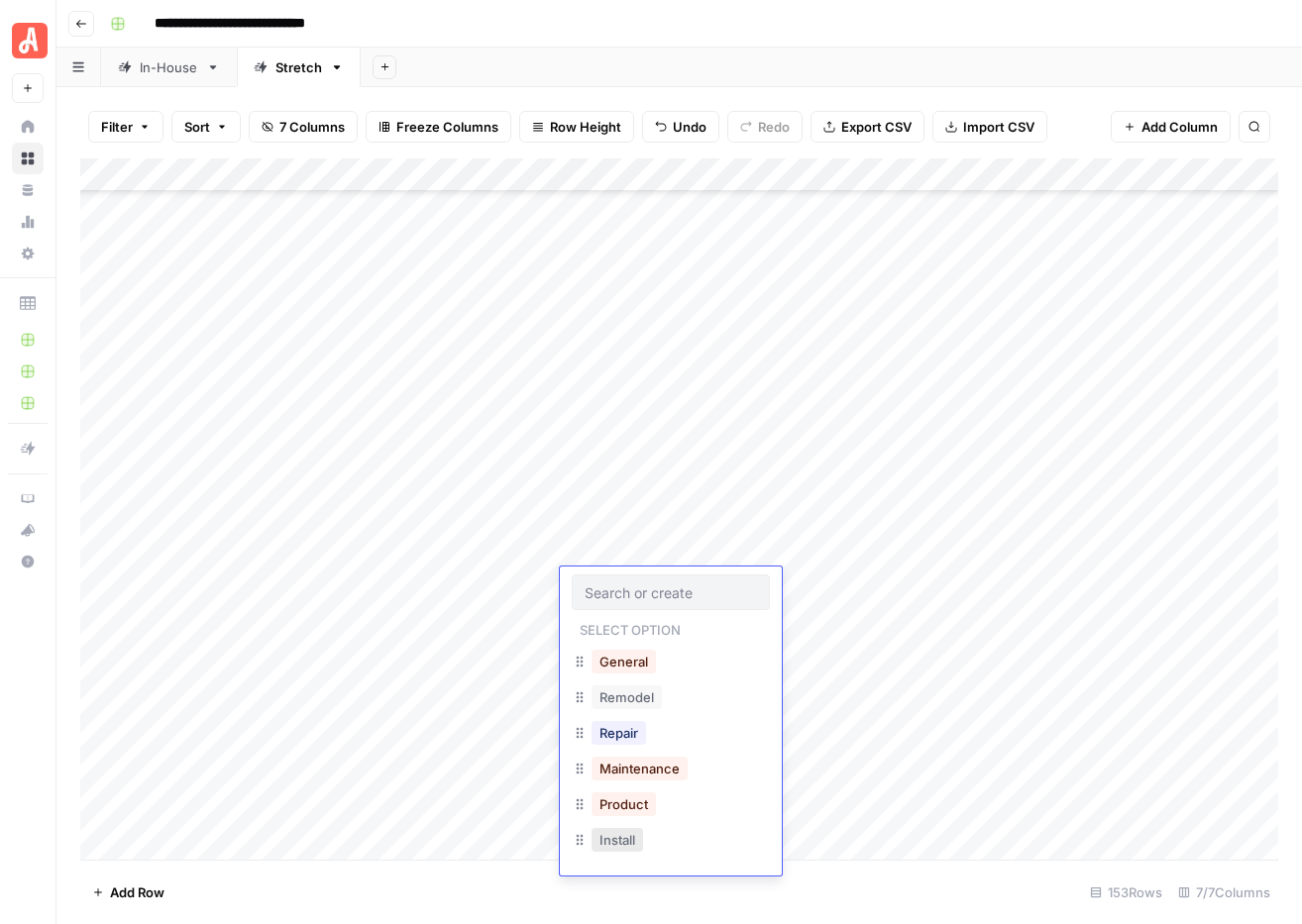 click on "Install" at bounding box center [617, 840] 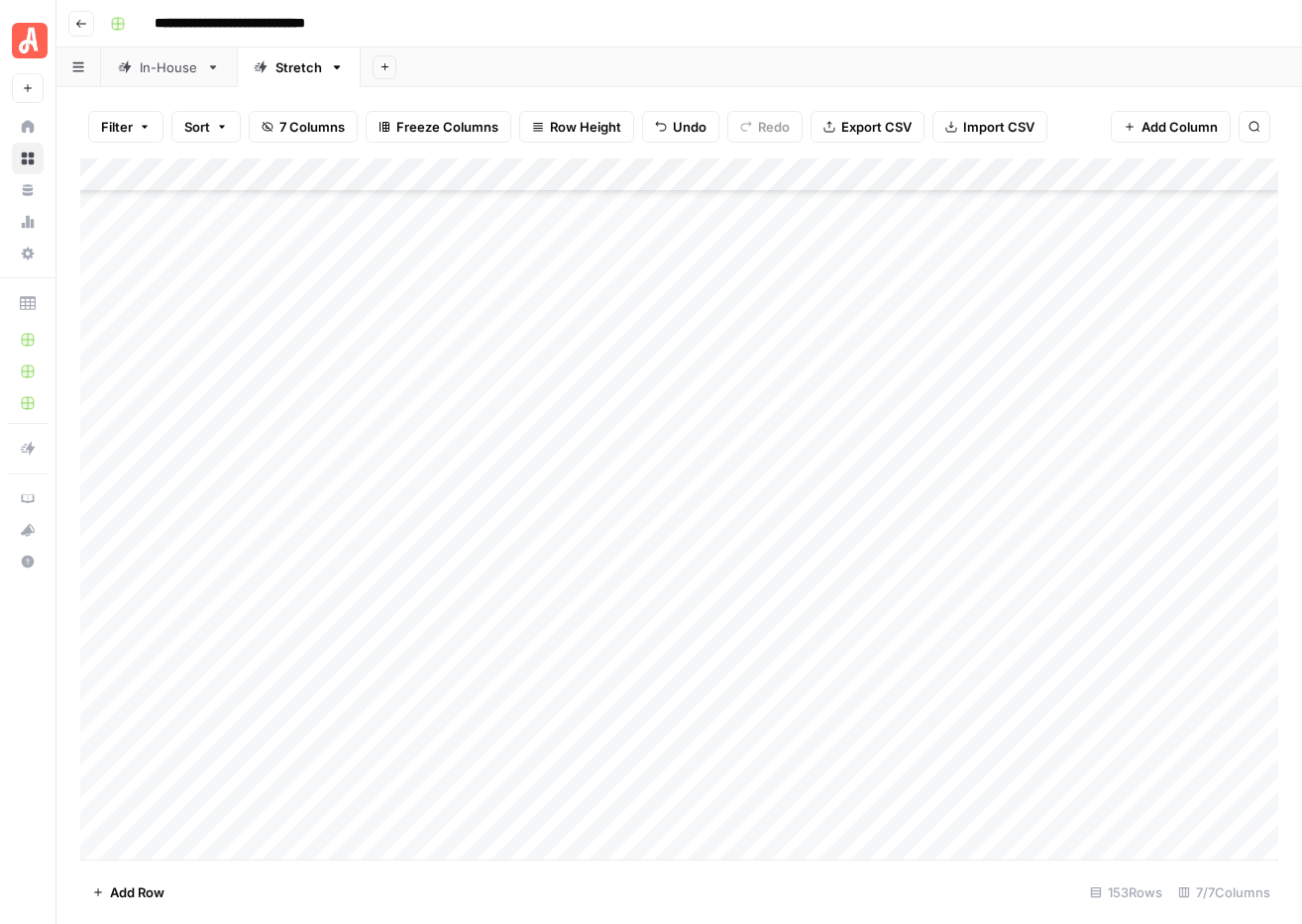 click on "Add Column" at bounding box center [679, 509] 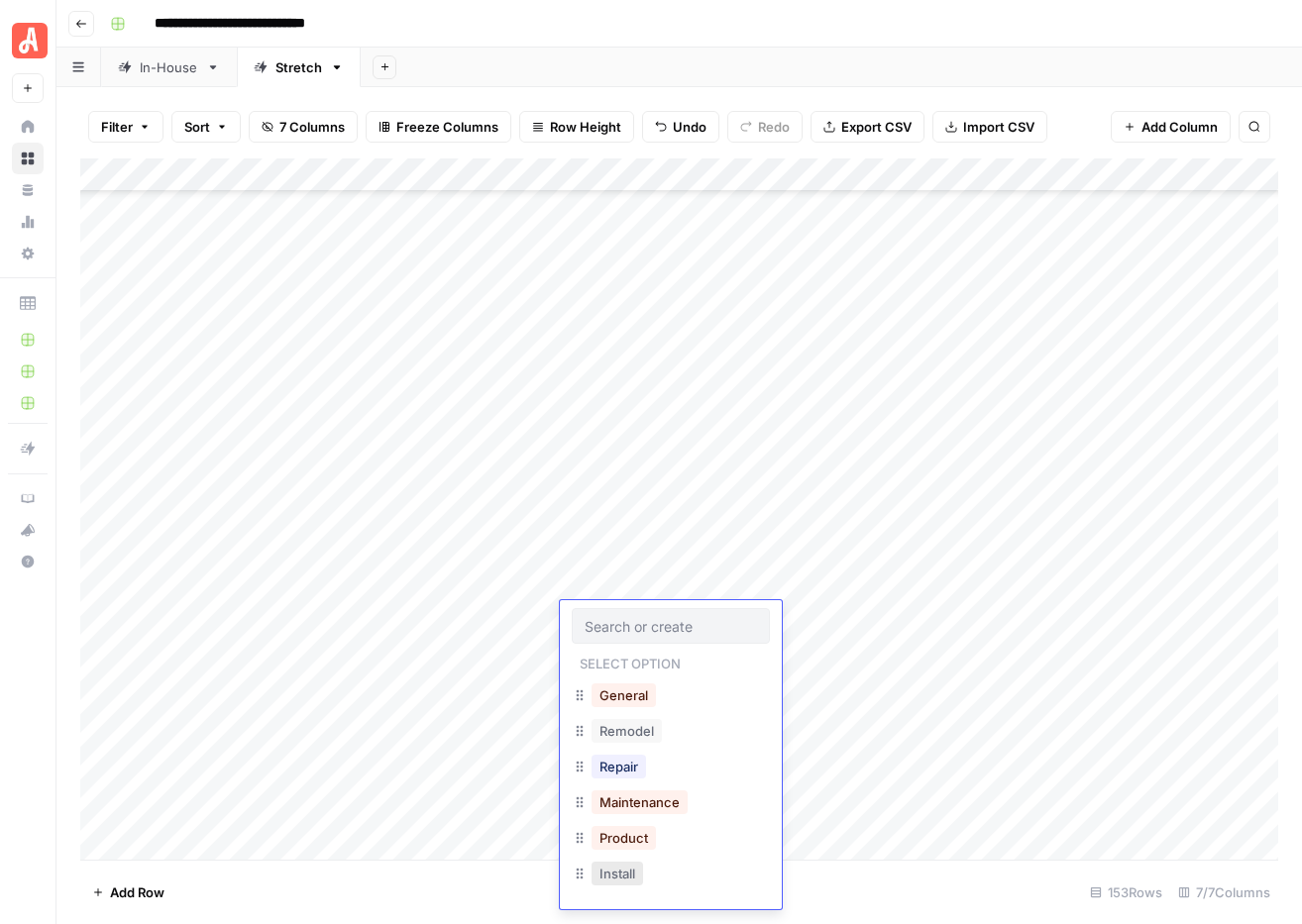 drag, startPoint x: 632, startPoint y: 870, endPoint x: 643, endPoint y: 869, distance: 11.045361 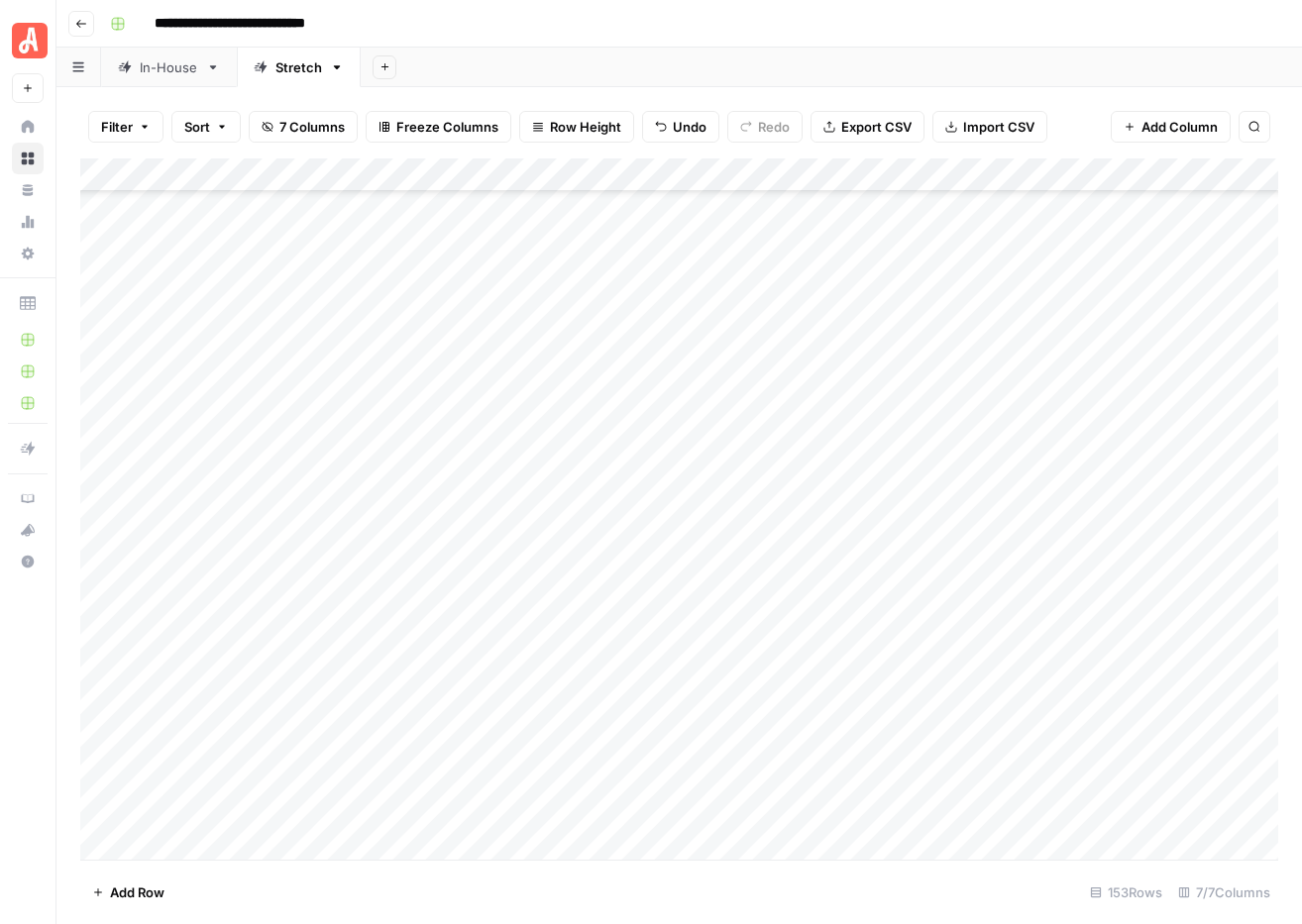 click on "Add Column" at bounding box center (679, 509) 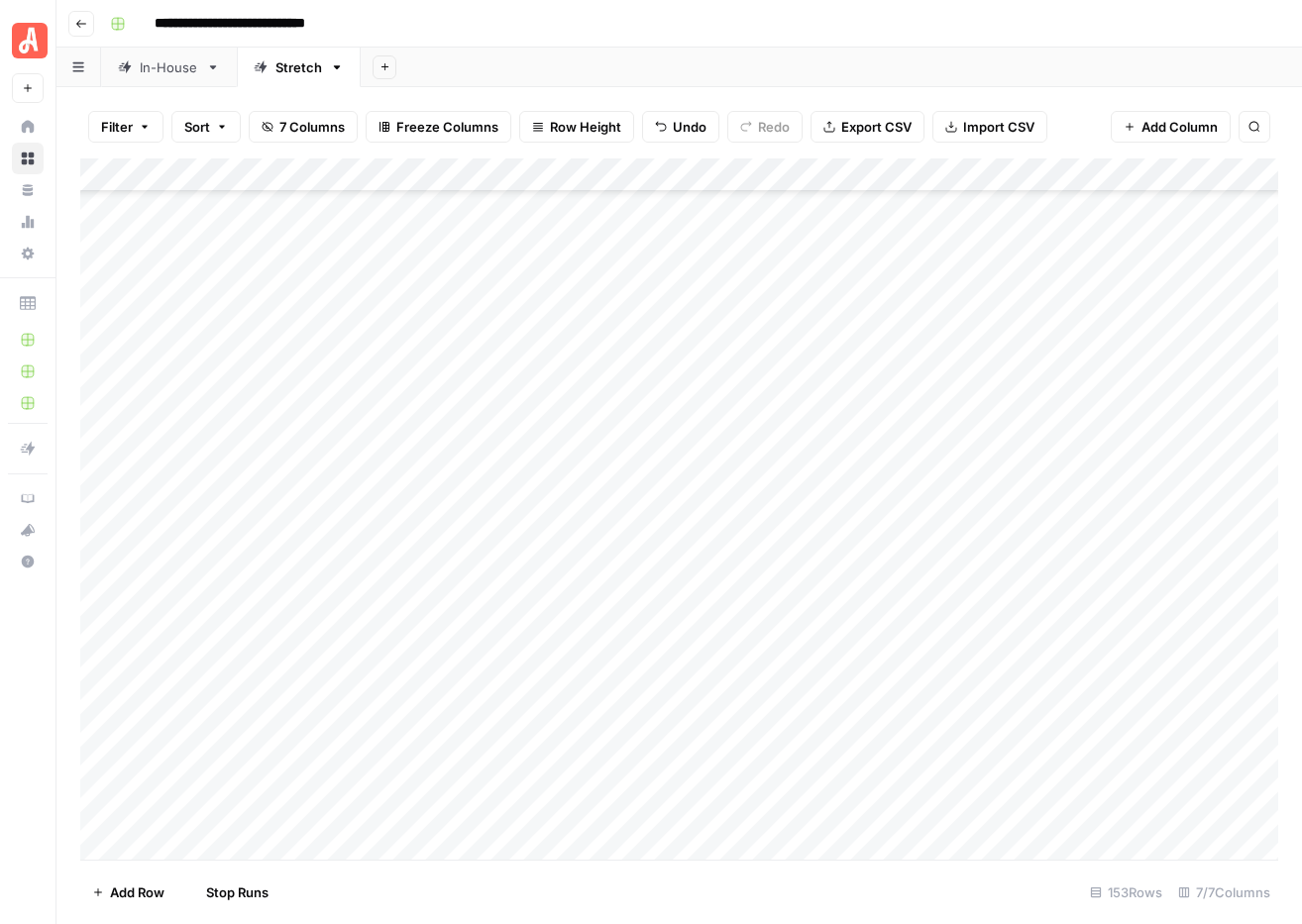 click on "Add Column" at bounding box center [679, 509] 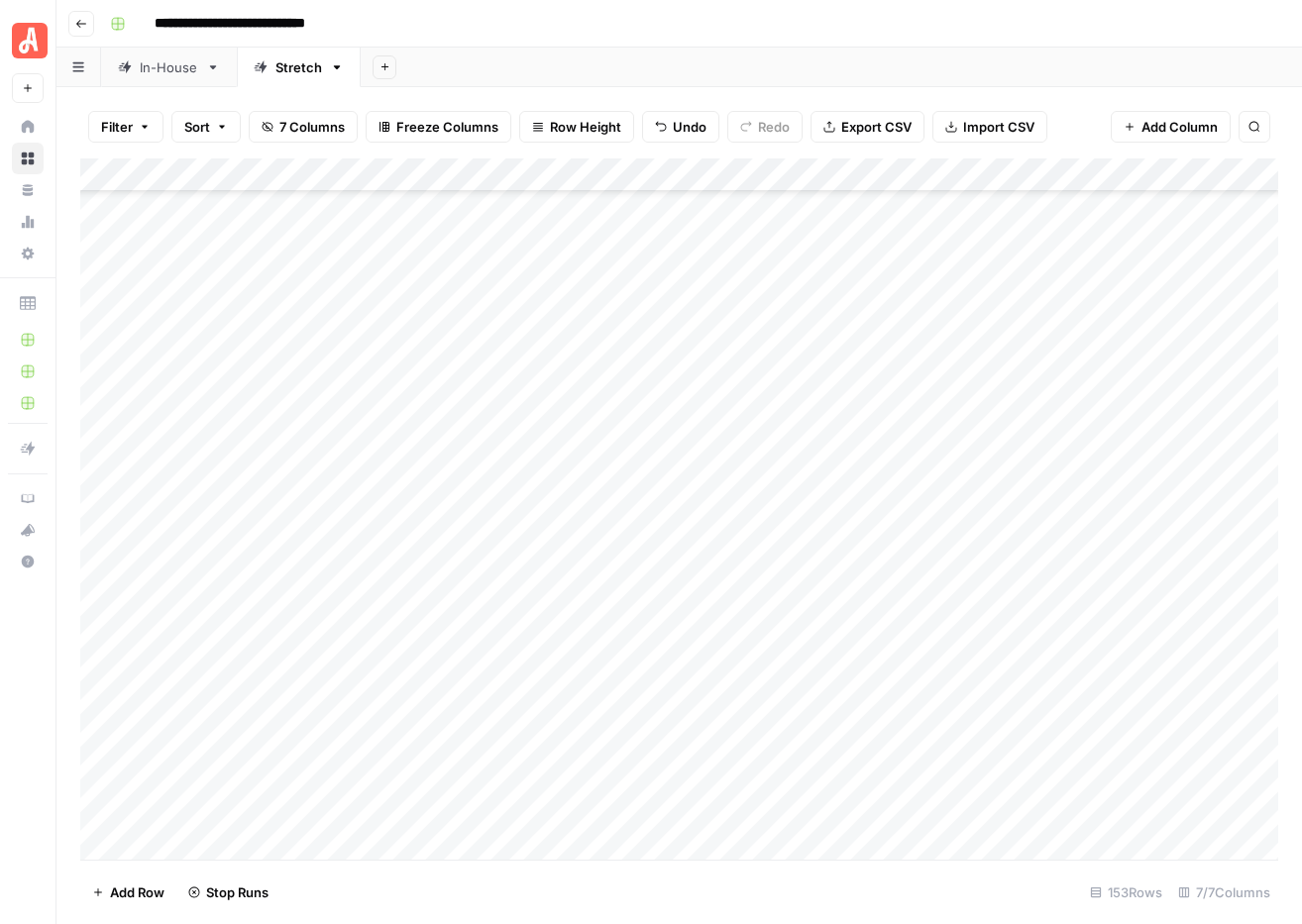 click on "Add Column" at bounding box center [679, 509] 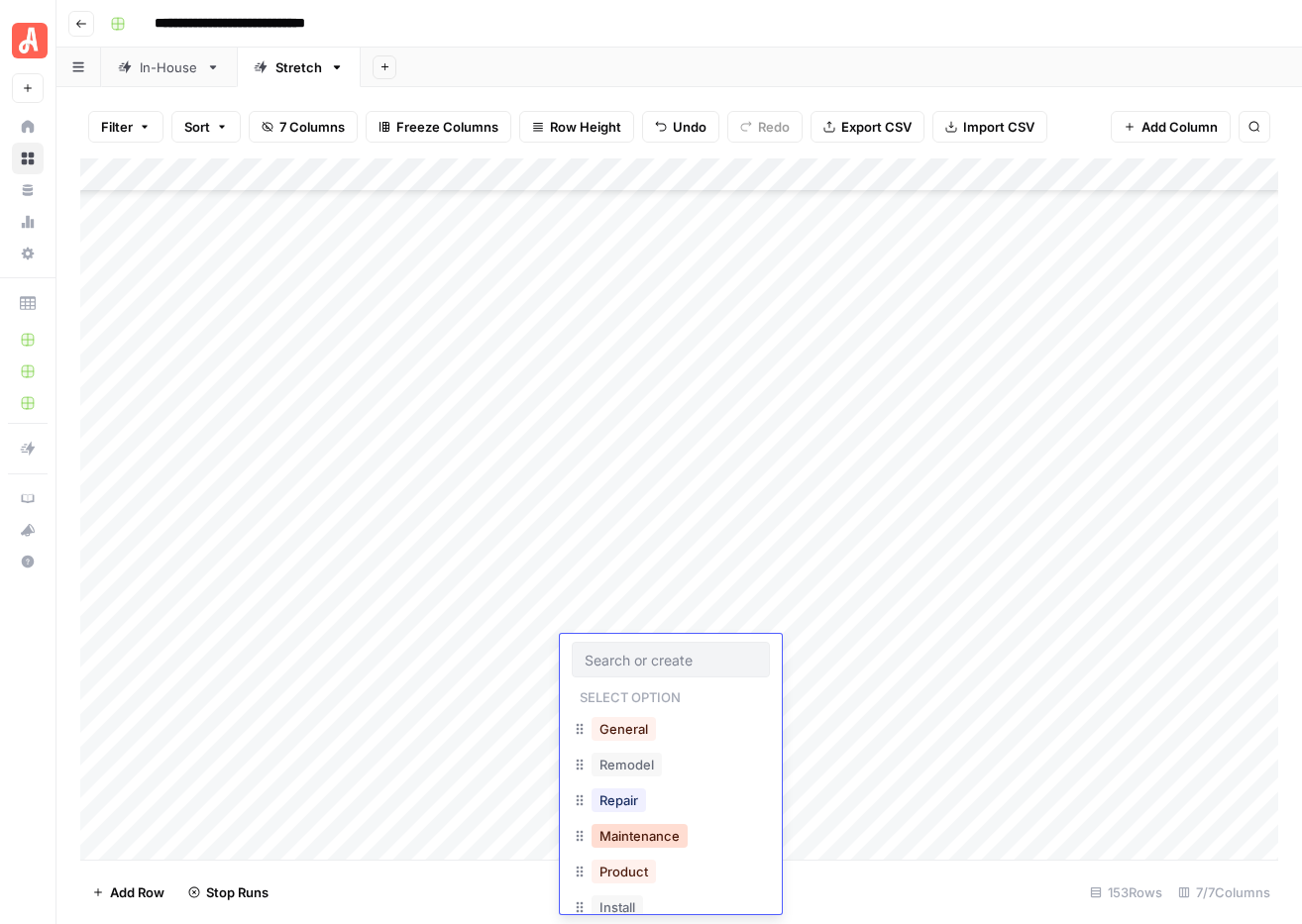 scroll, scrollTop: 29, scrollLeft: 0, axis: vertical 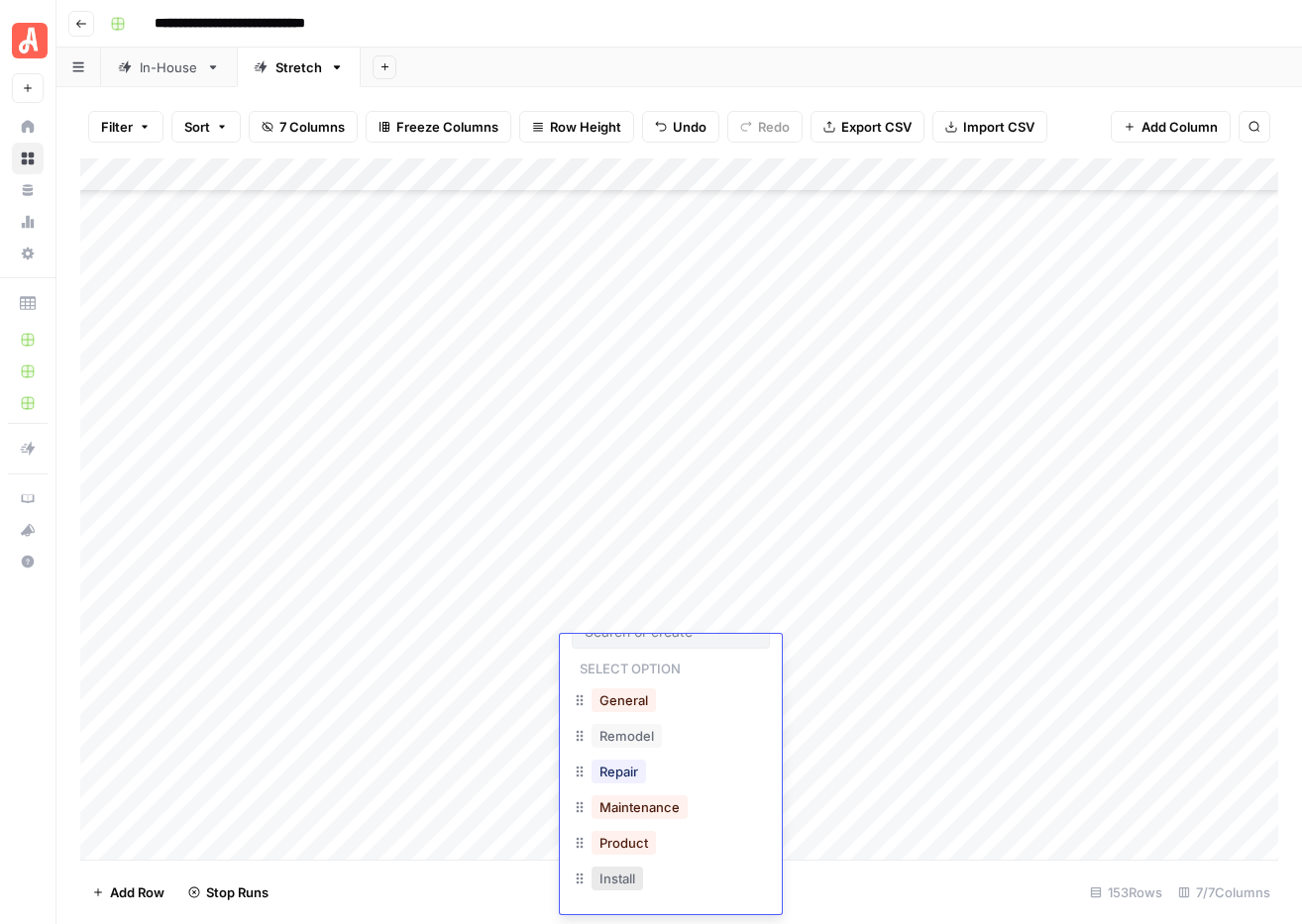 click on "Install" at bounding box center [617, 878] 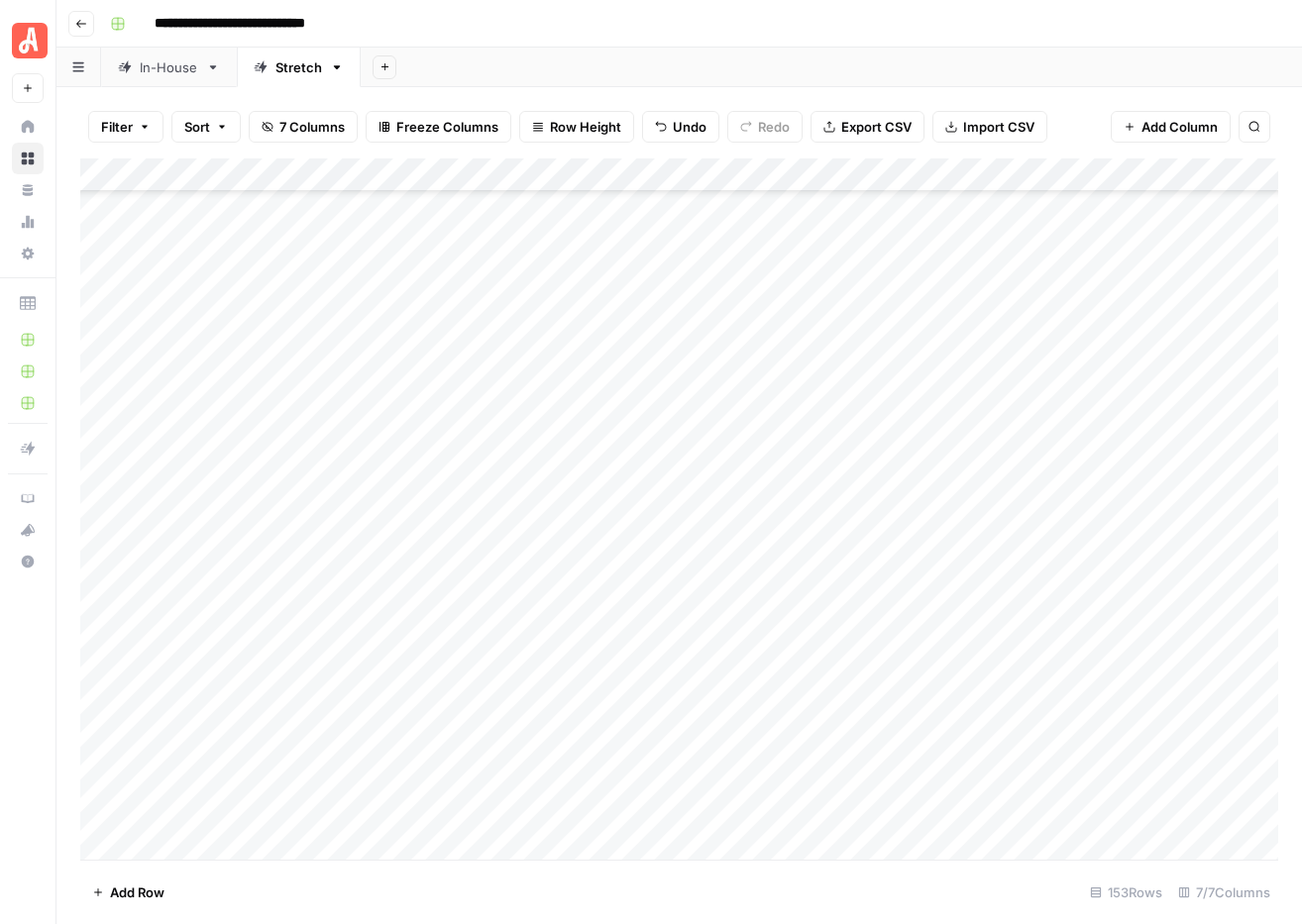 click on "Add Column" at bounding box center (679, 509) 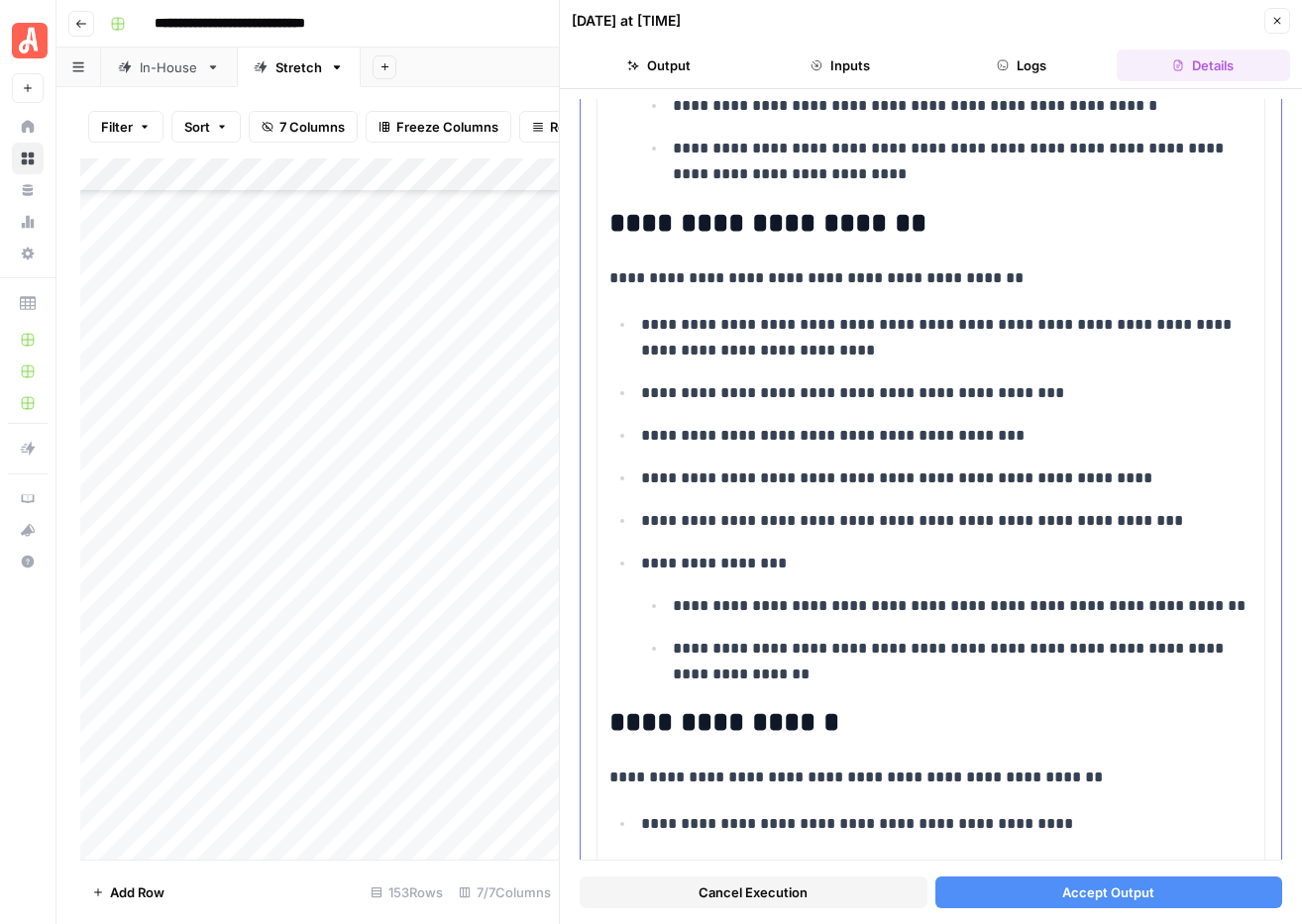 scroll, scrollTop: 1875, scrollLeft: 0, axis: vertical 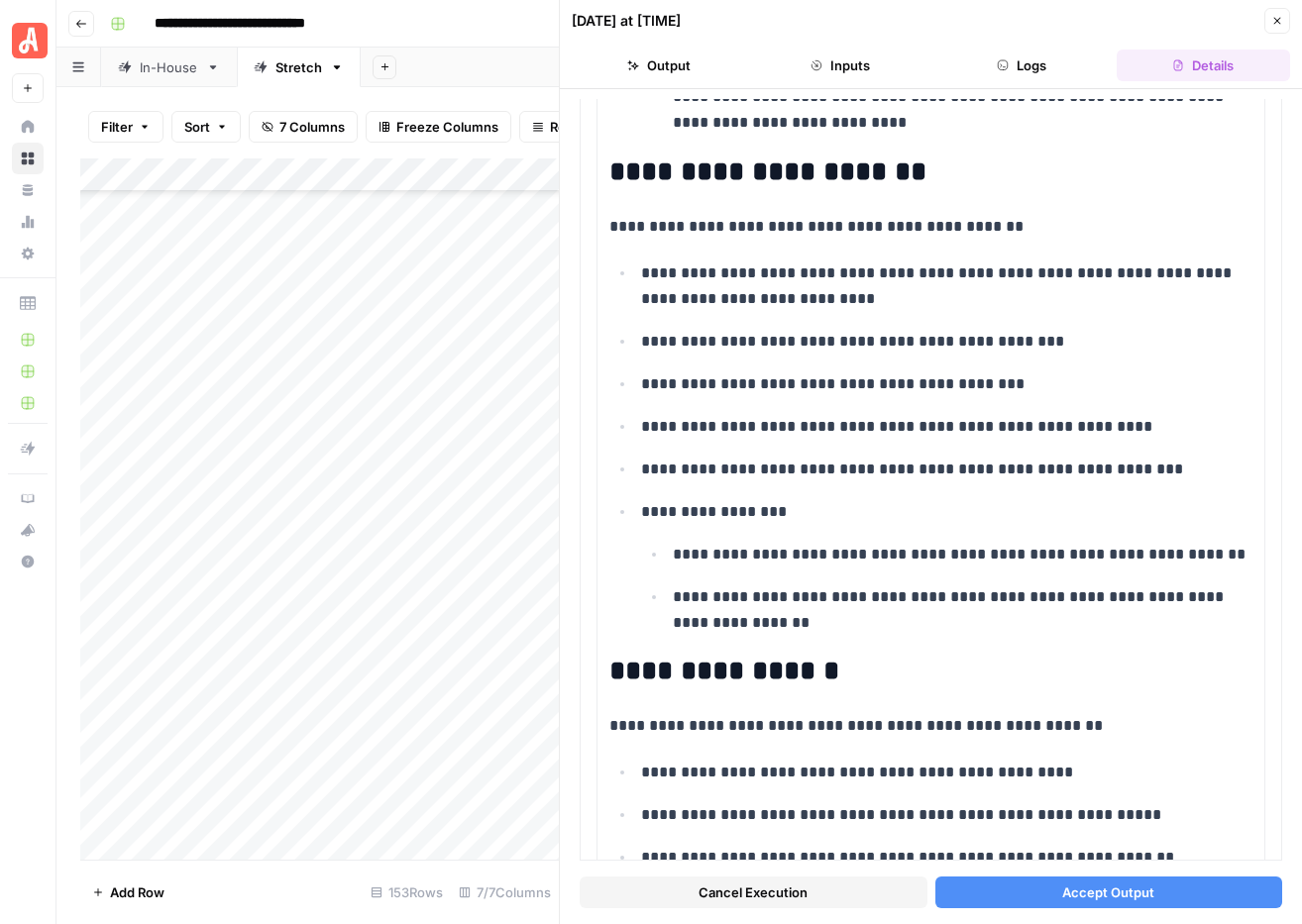 click on "Accept Output" at bounding box center (1108, 892) 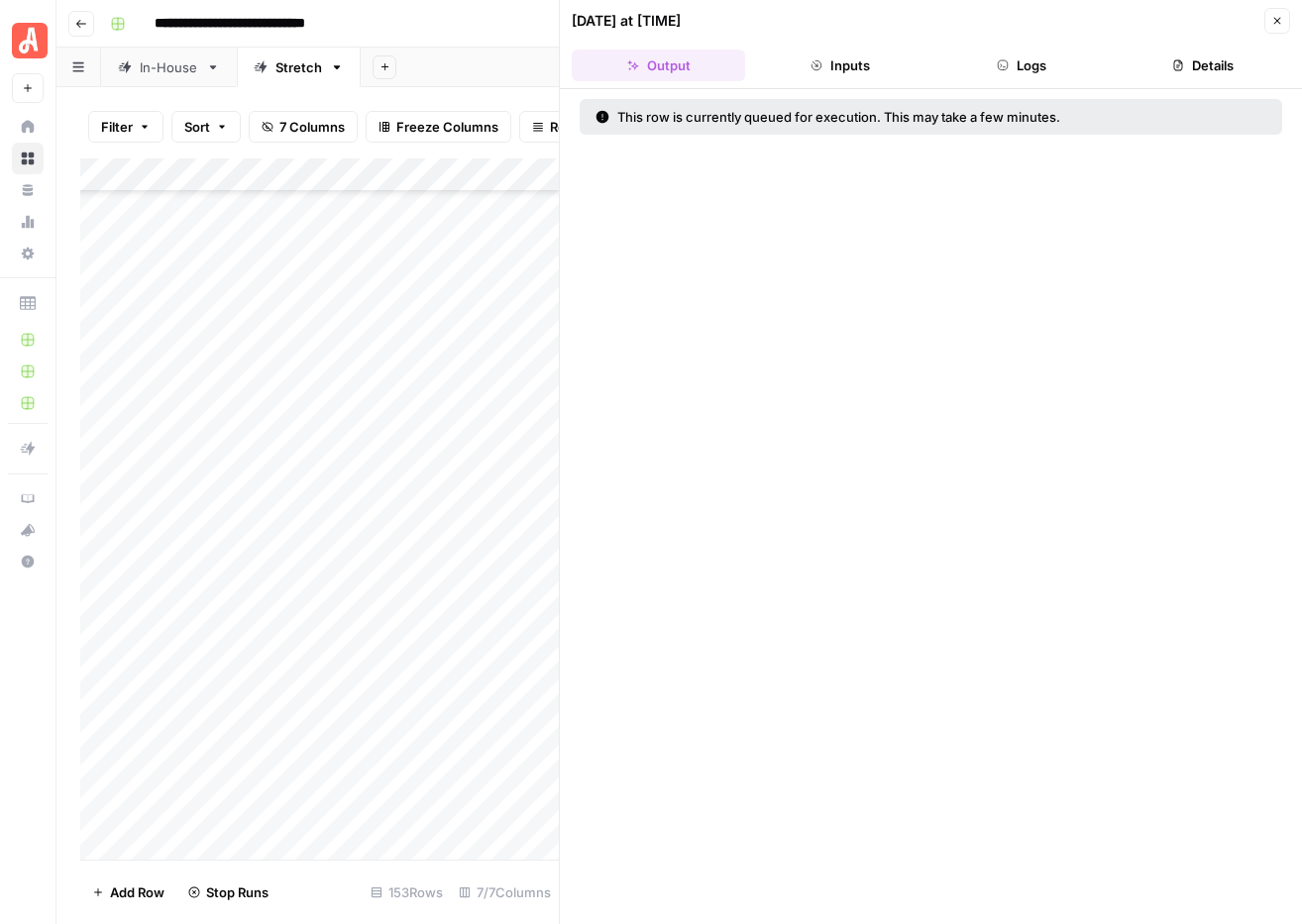click on "Close" at bounding box center (1277, 21) 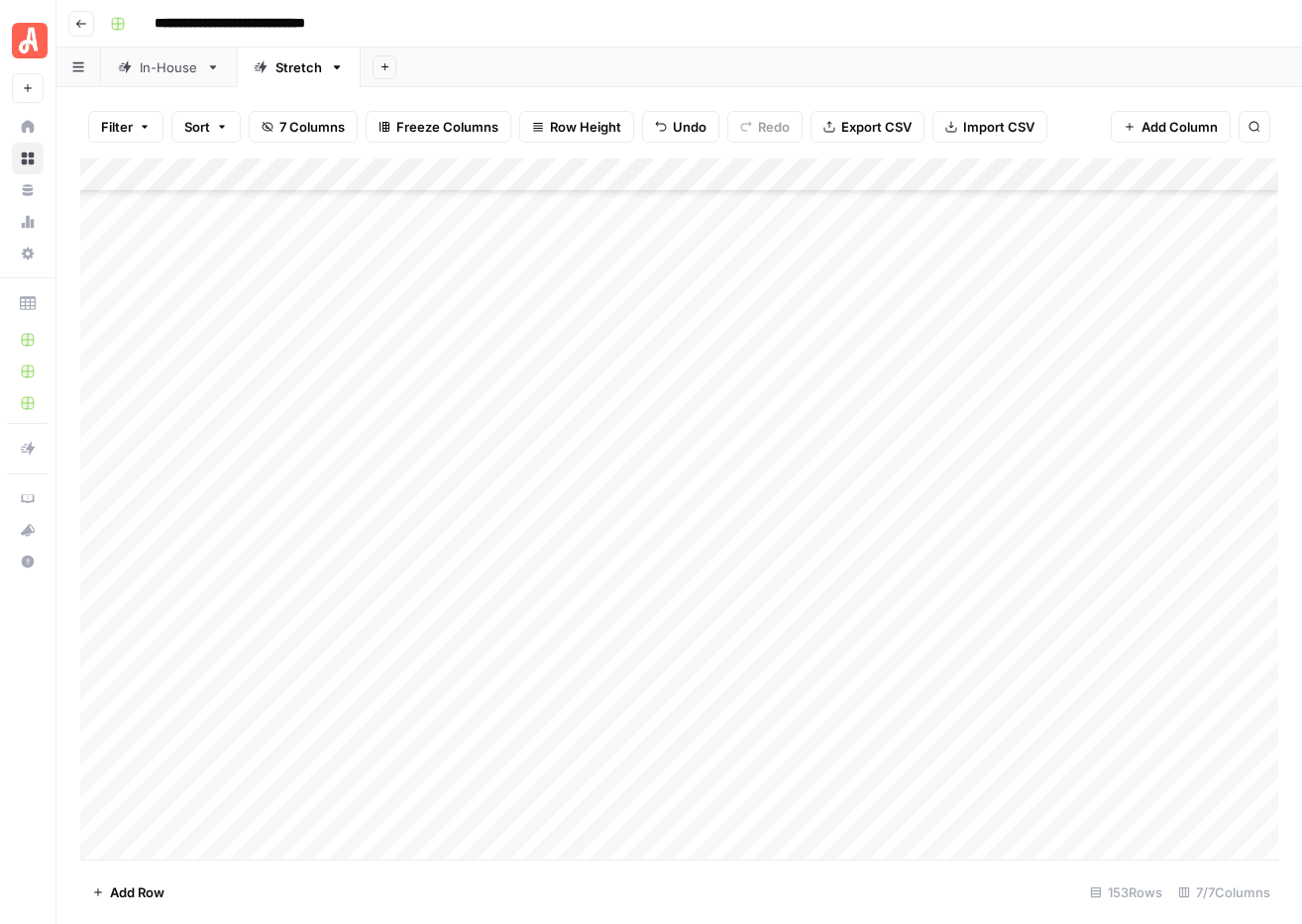 click on "Add Column" at bounding box center (679, 509) 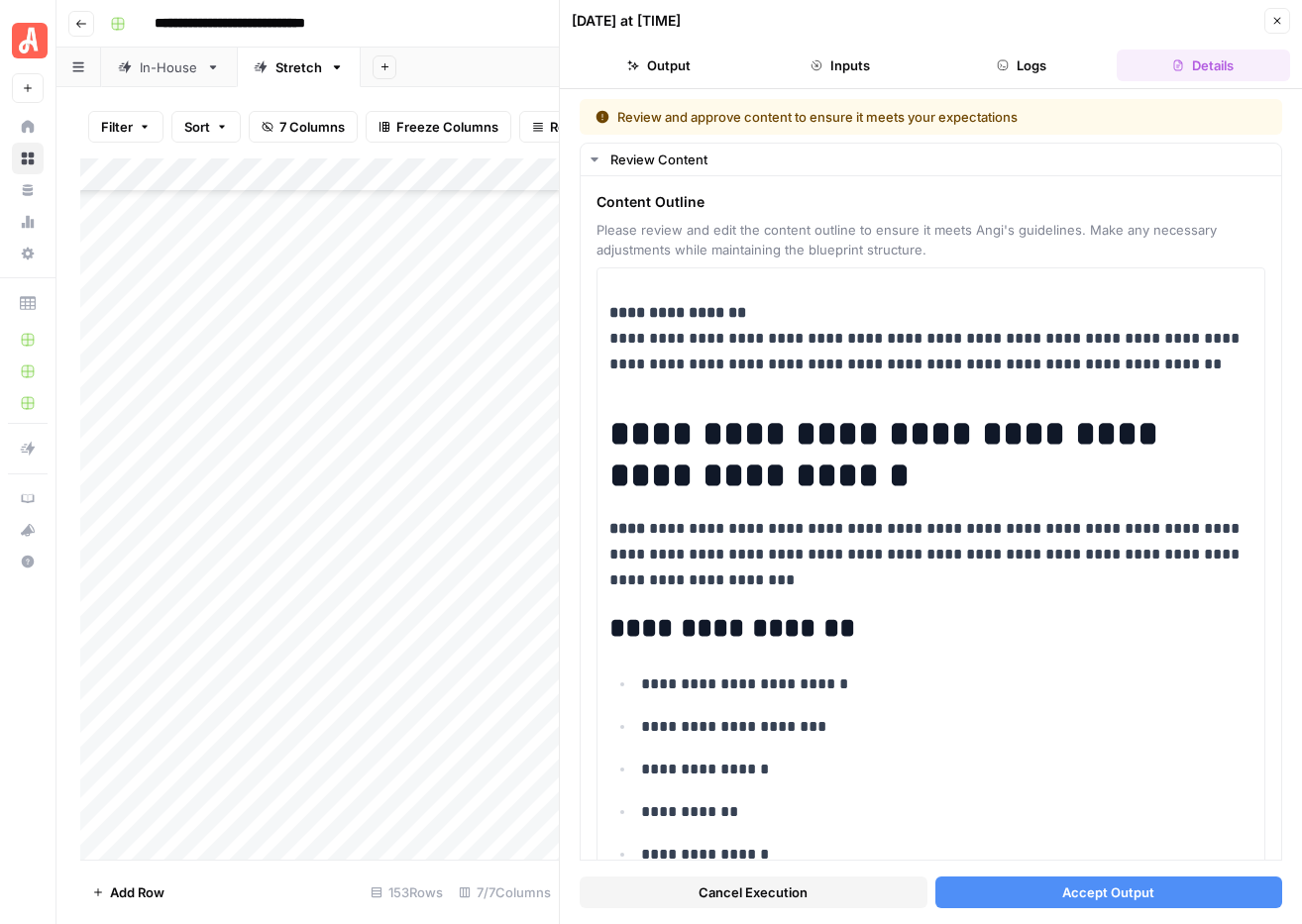 click on "Accept Output" at bounding box center (1108, 892) 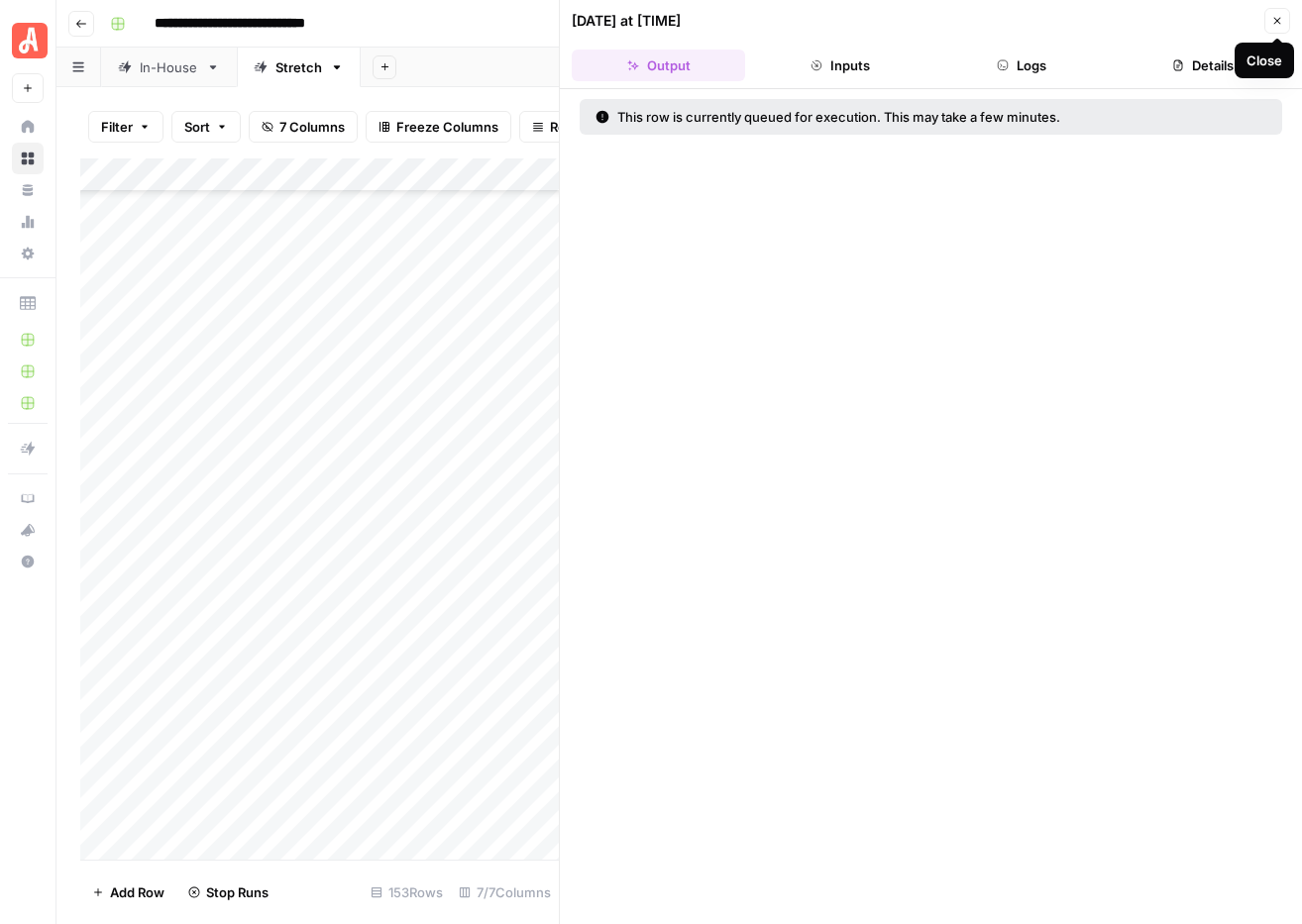 click 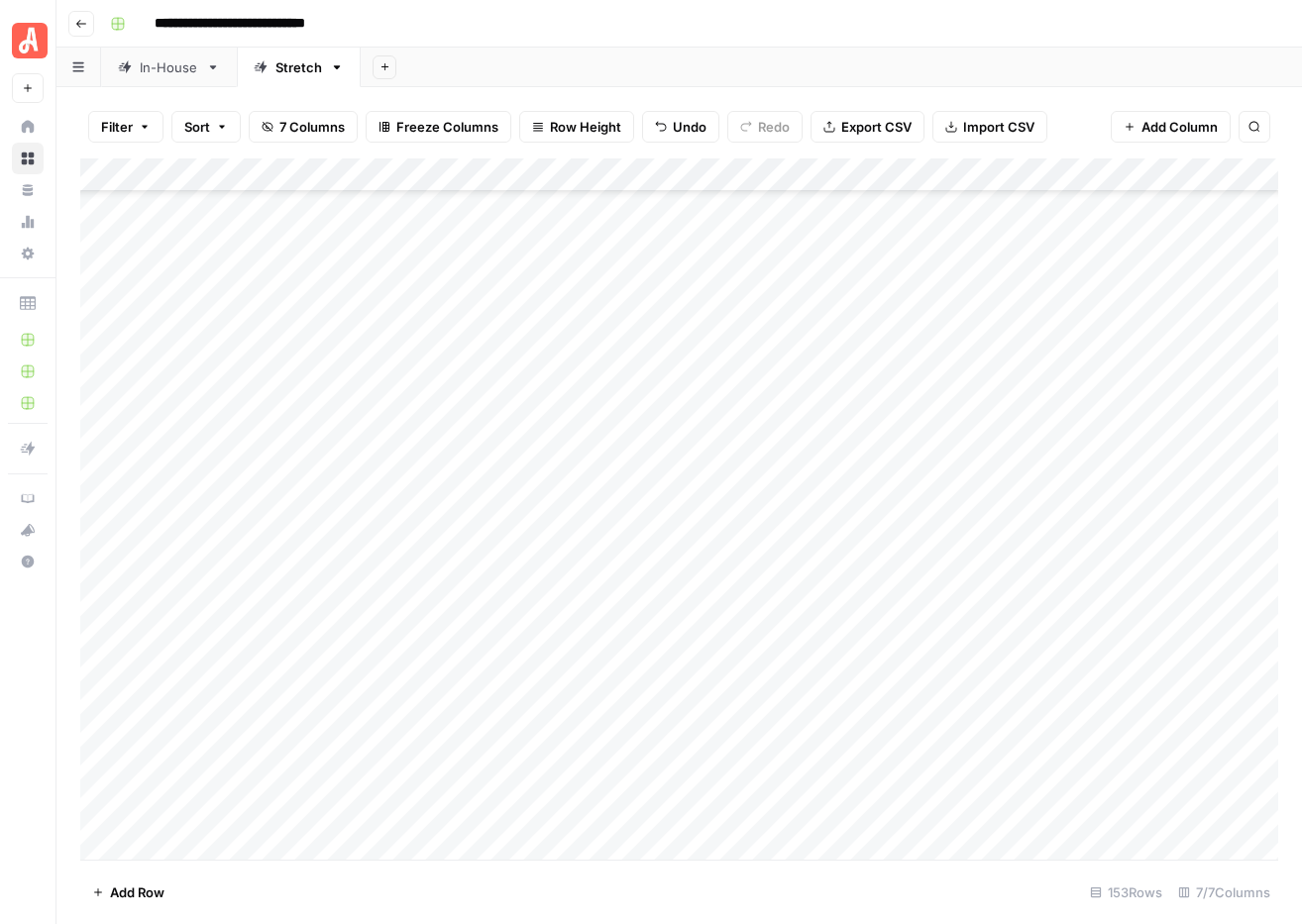 click on "Add Column" at bounding box center (679, 509) 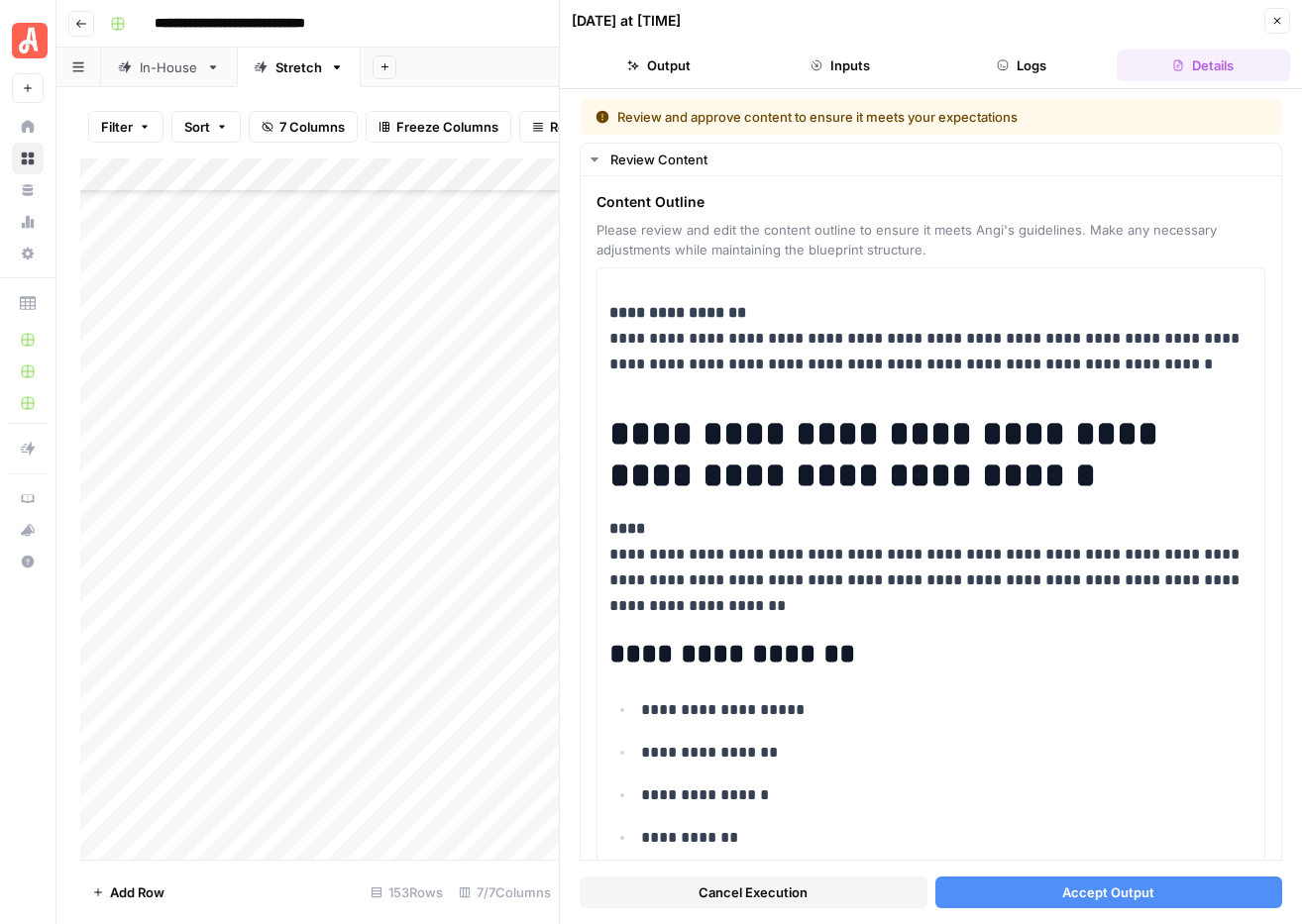 click on "Accept Output" at bounding box center (1108, 892) 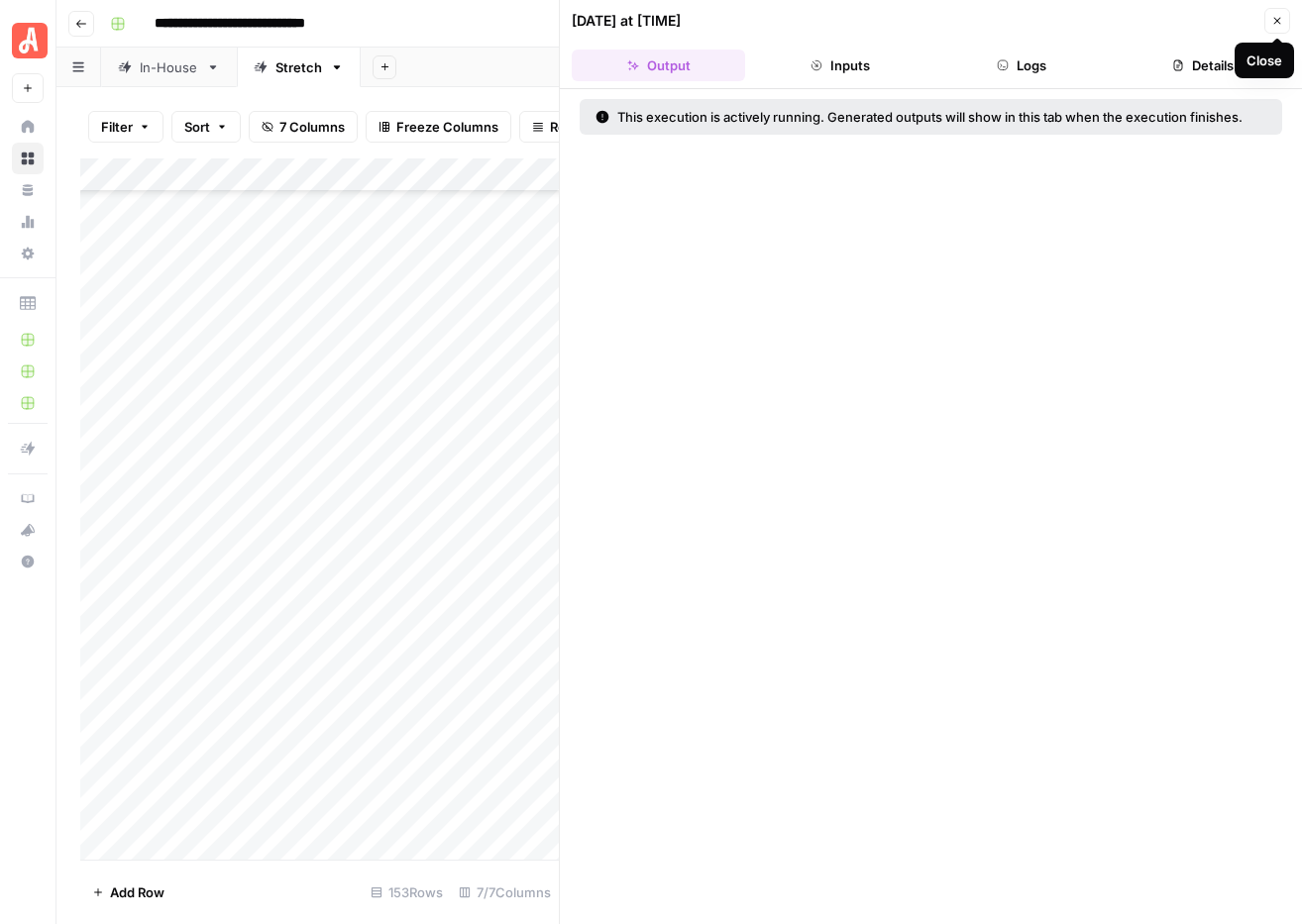 click 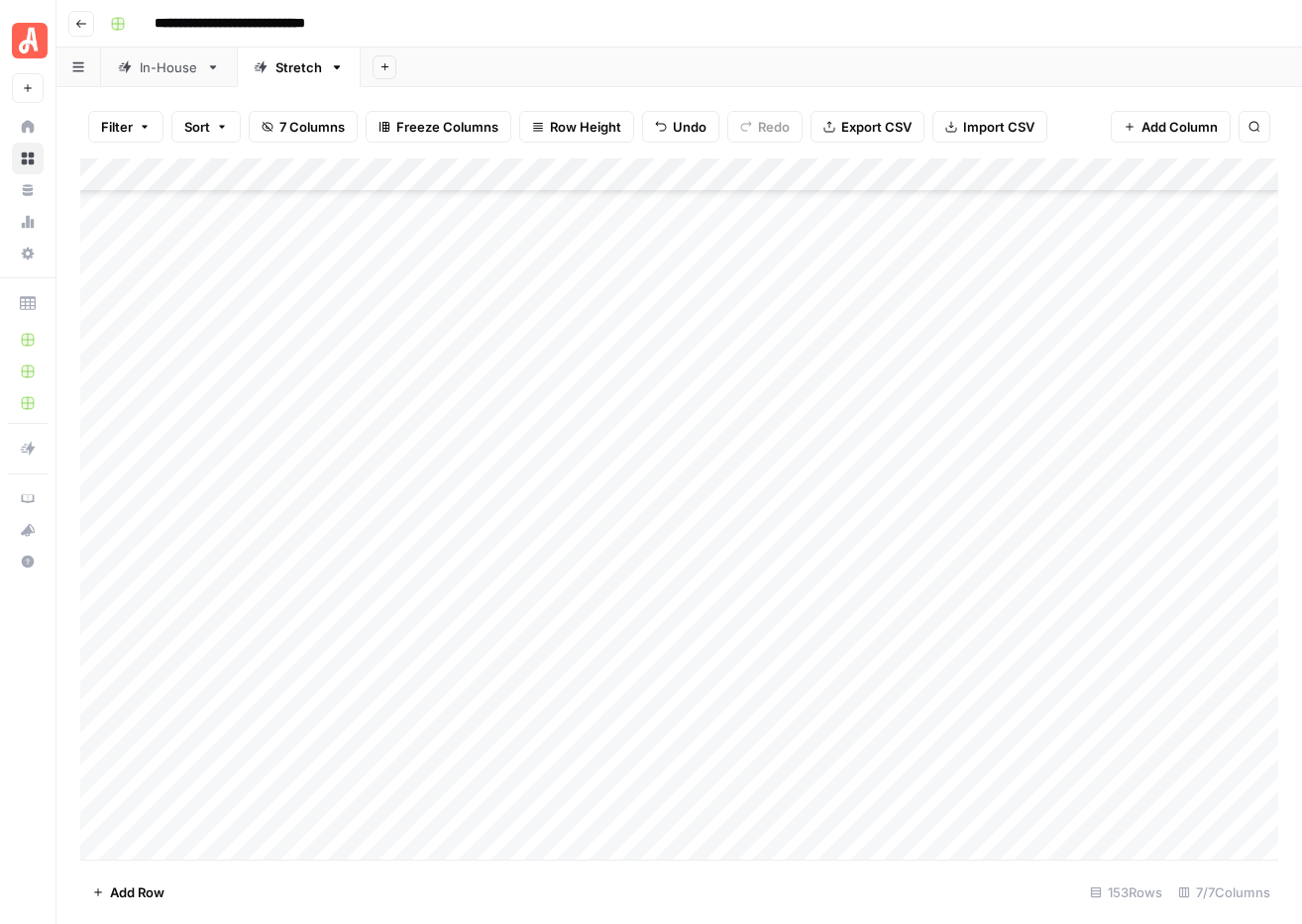 click on "Add Column" at bounding box center [679, 509] 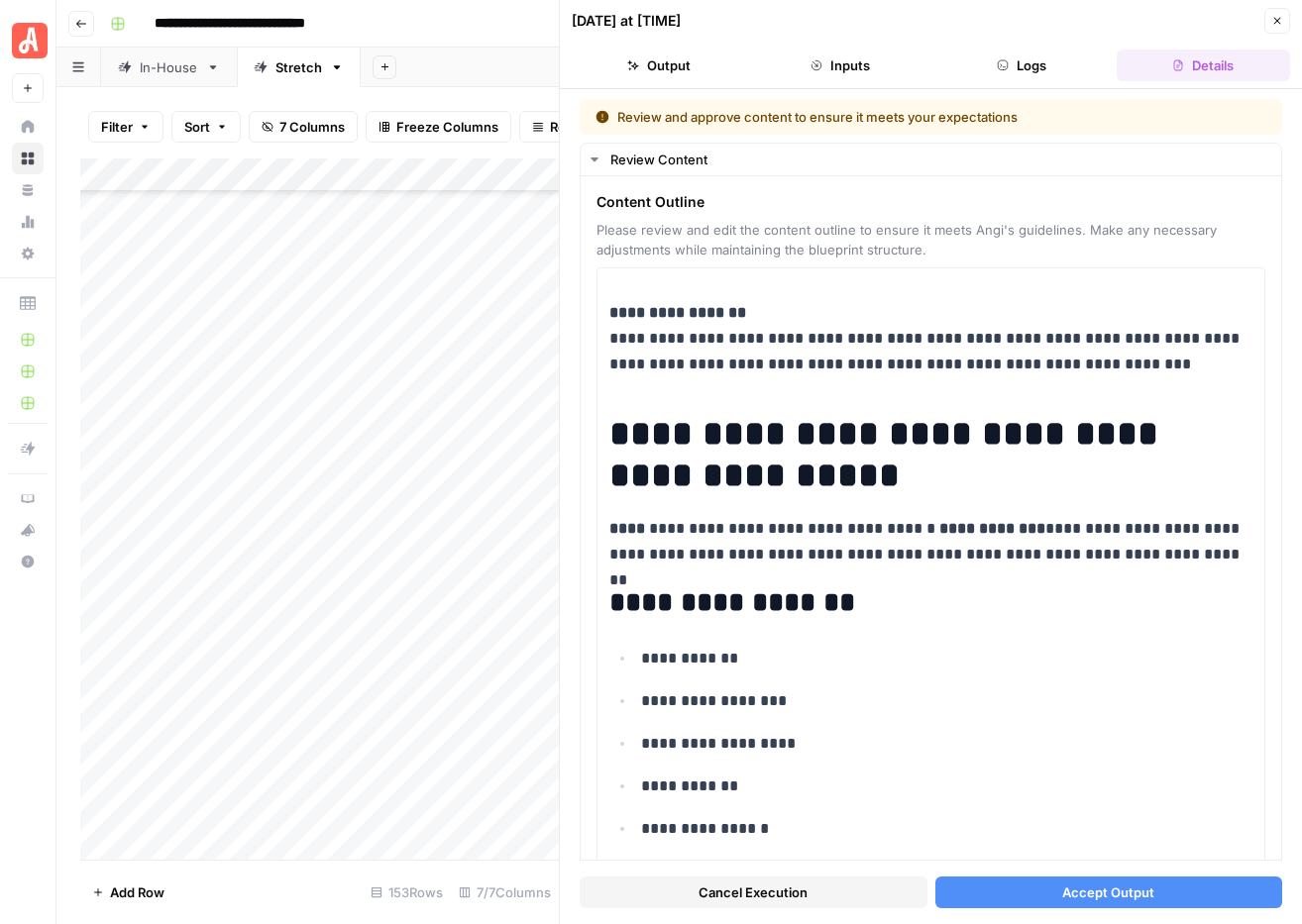 click on "Accept Output" at bounding box center [1108, 892] 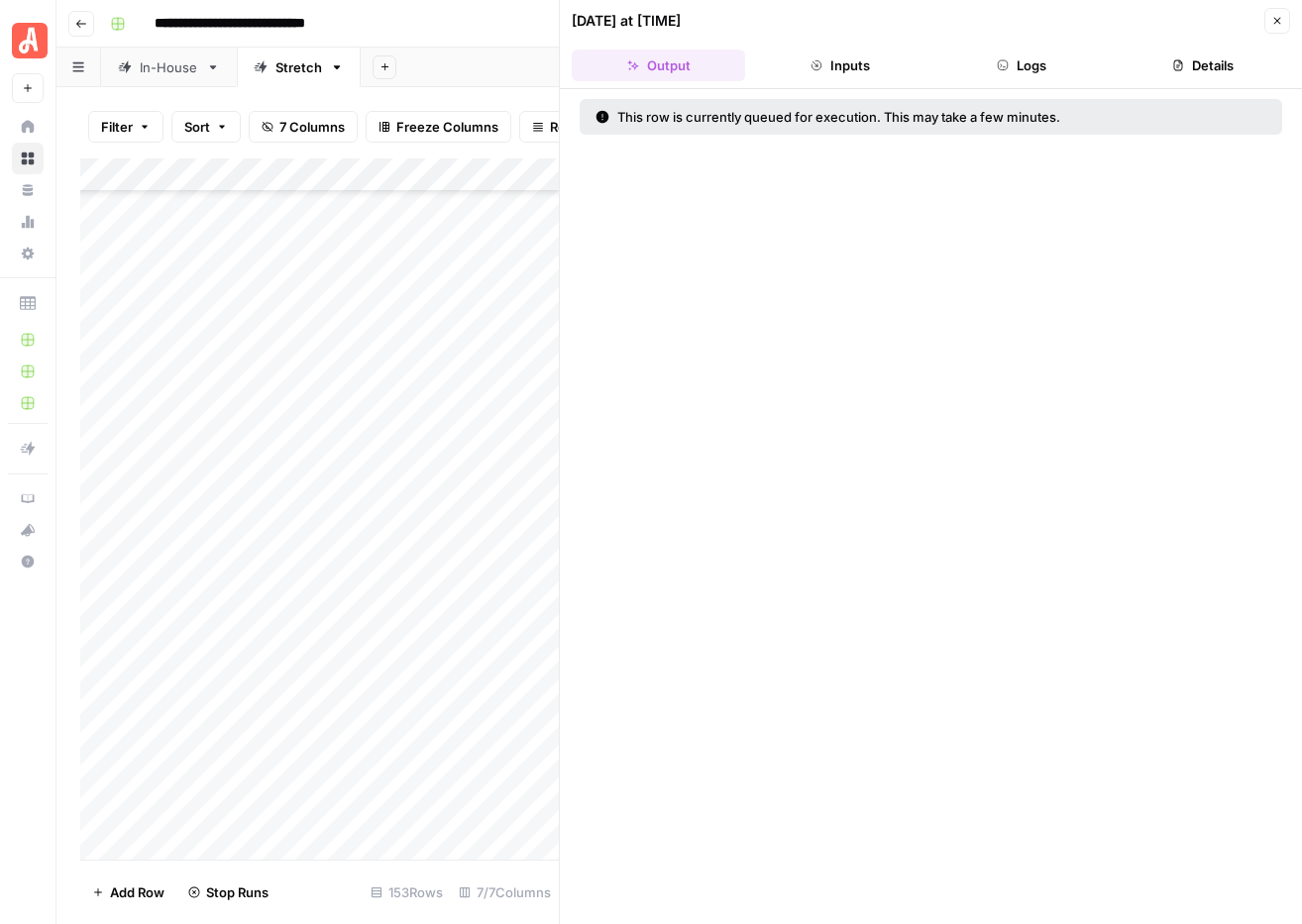 click 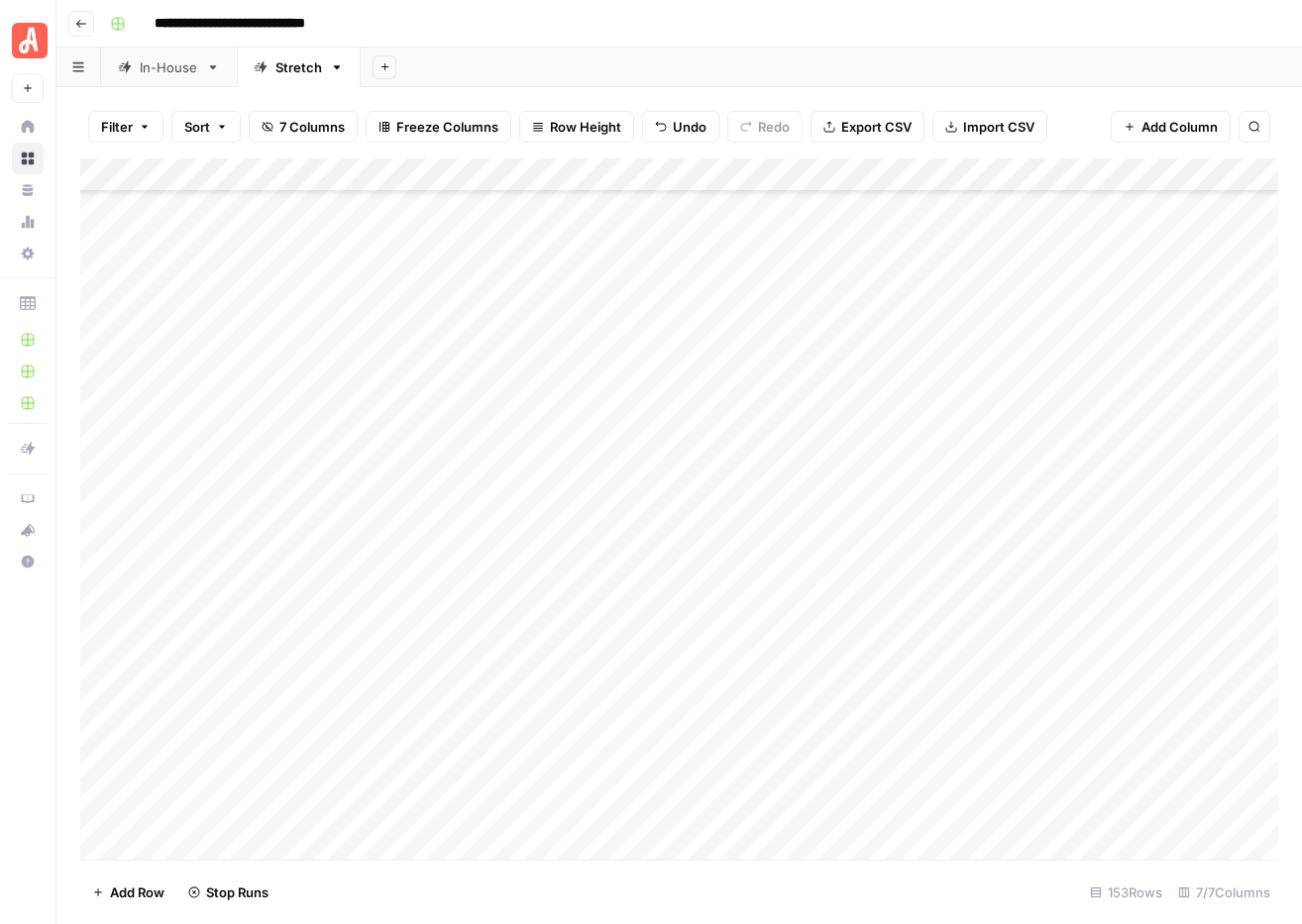 click on "Add Column" at bounding box center [679, 509] 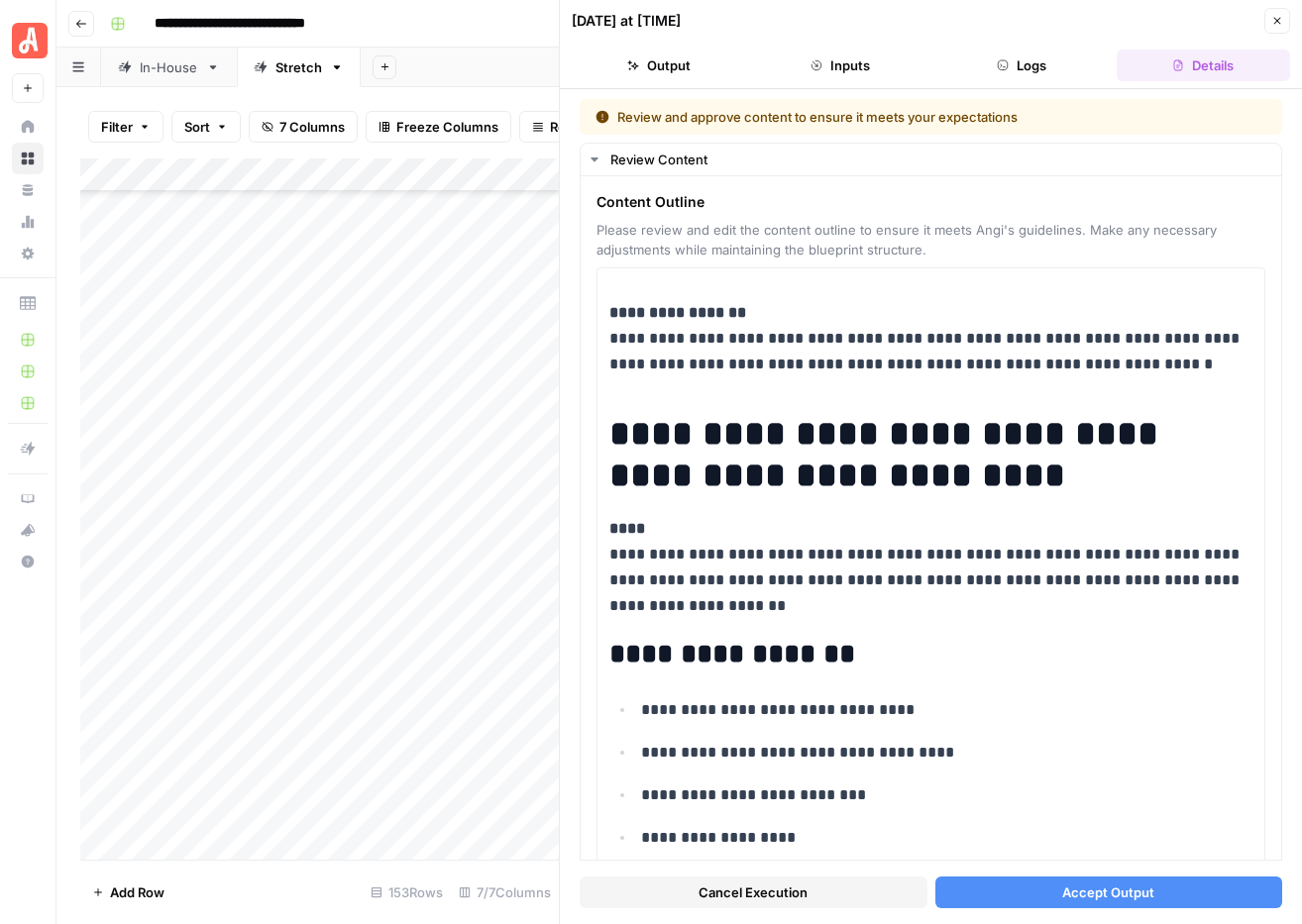 click on "Accept Output" at bounding box center (1108, 892) 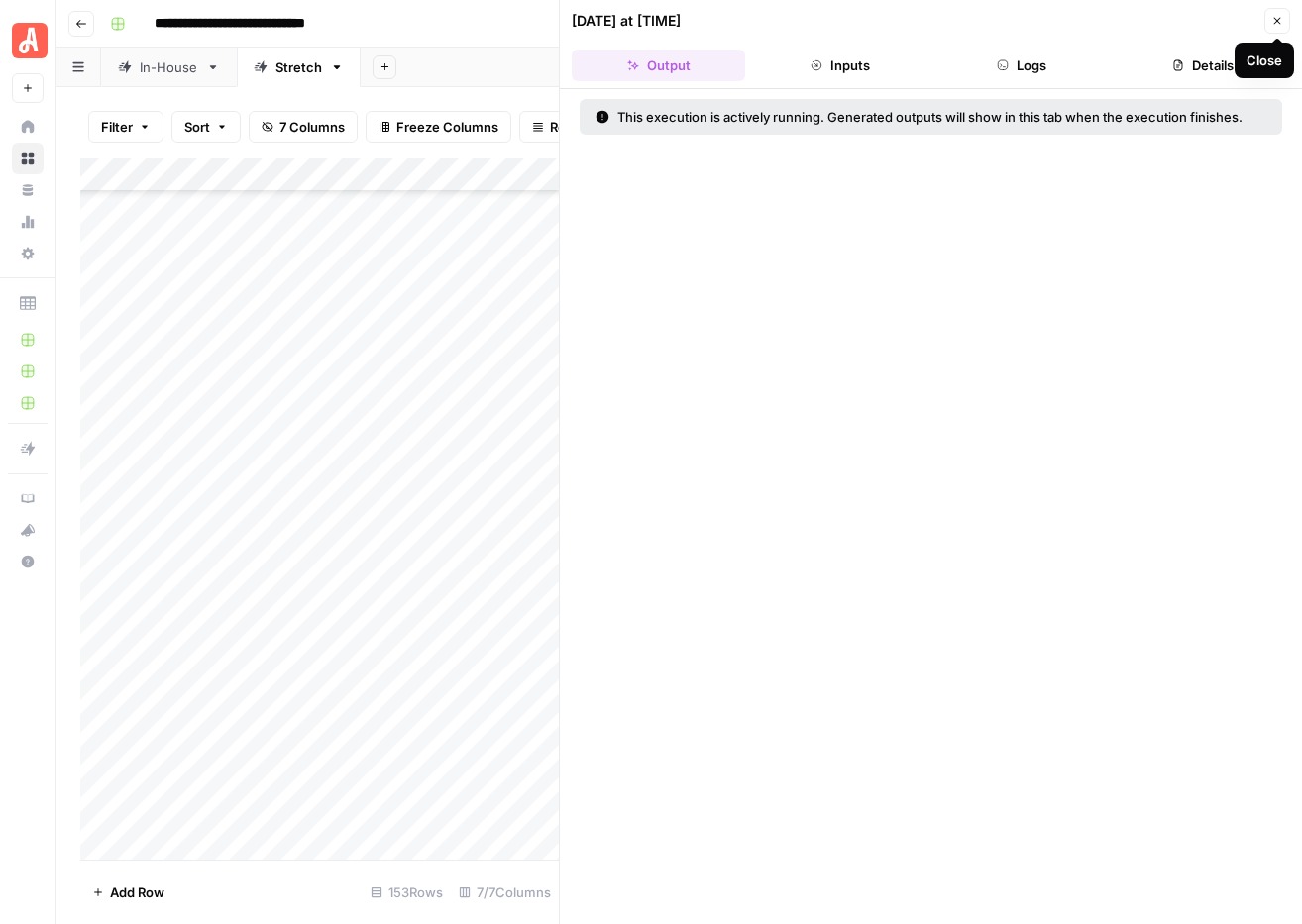 click 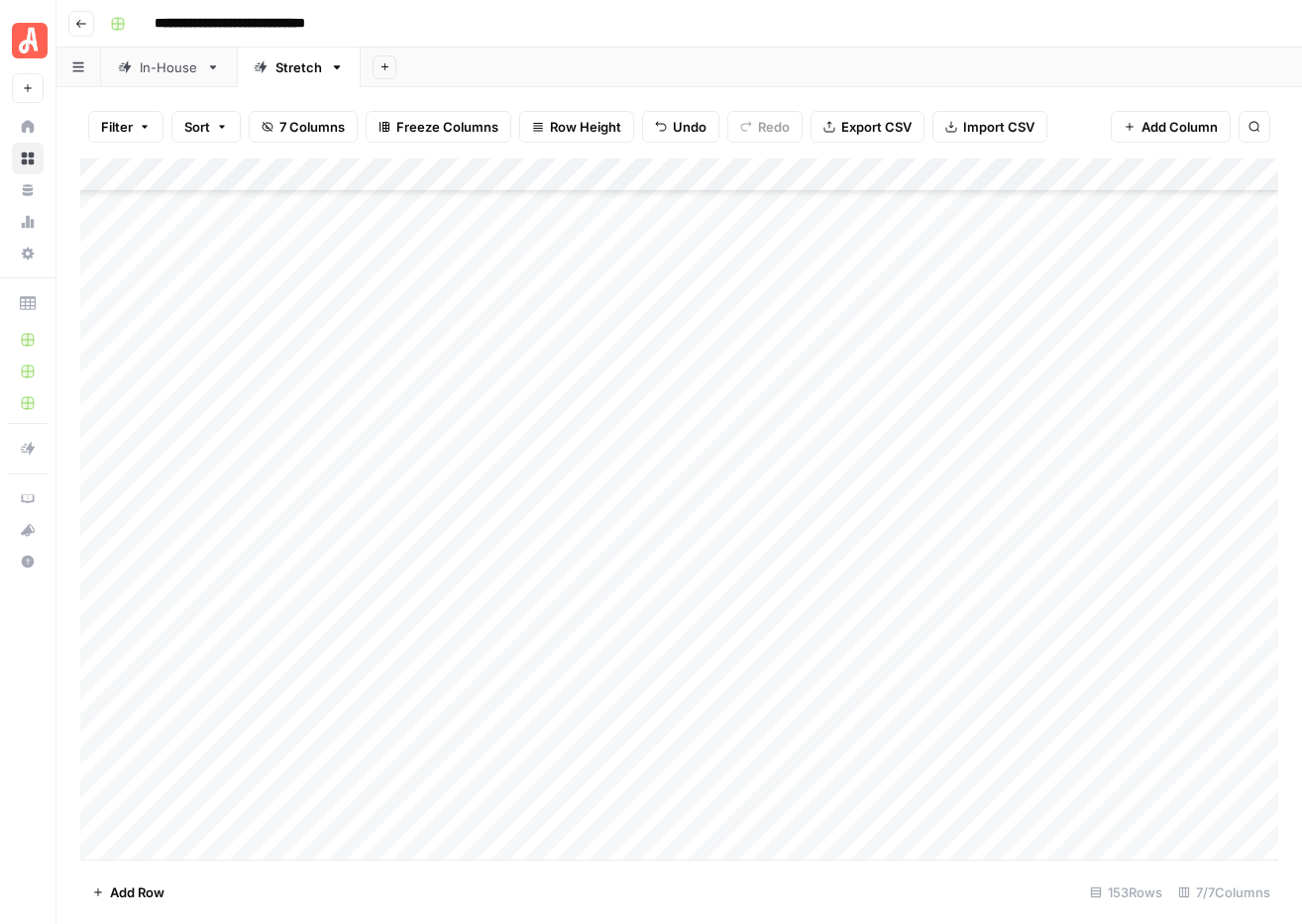click on "Add Column" at bounding box center [679, 509] 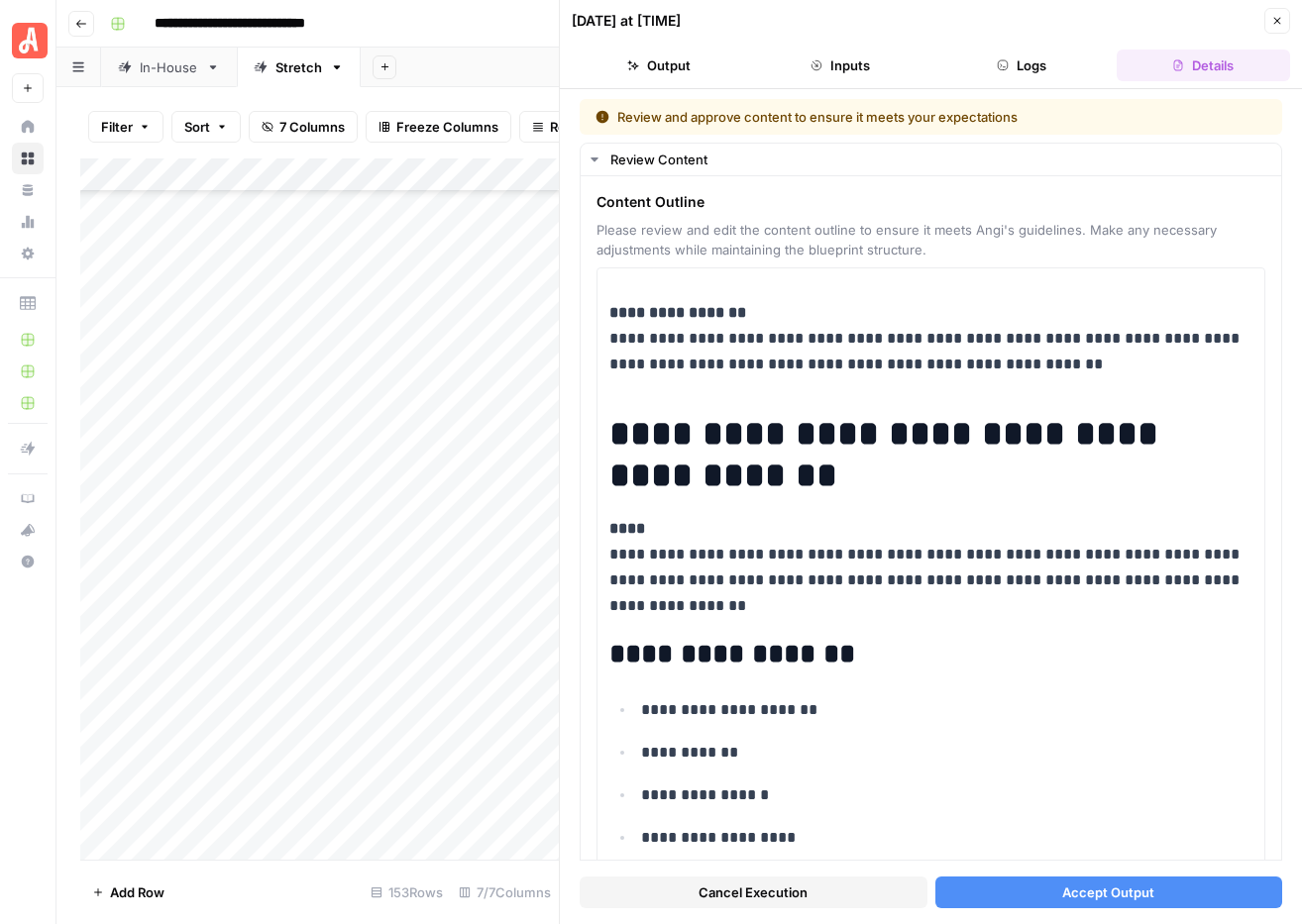 click on "Accept Output" at bounding box center [1108, 892] 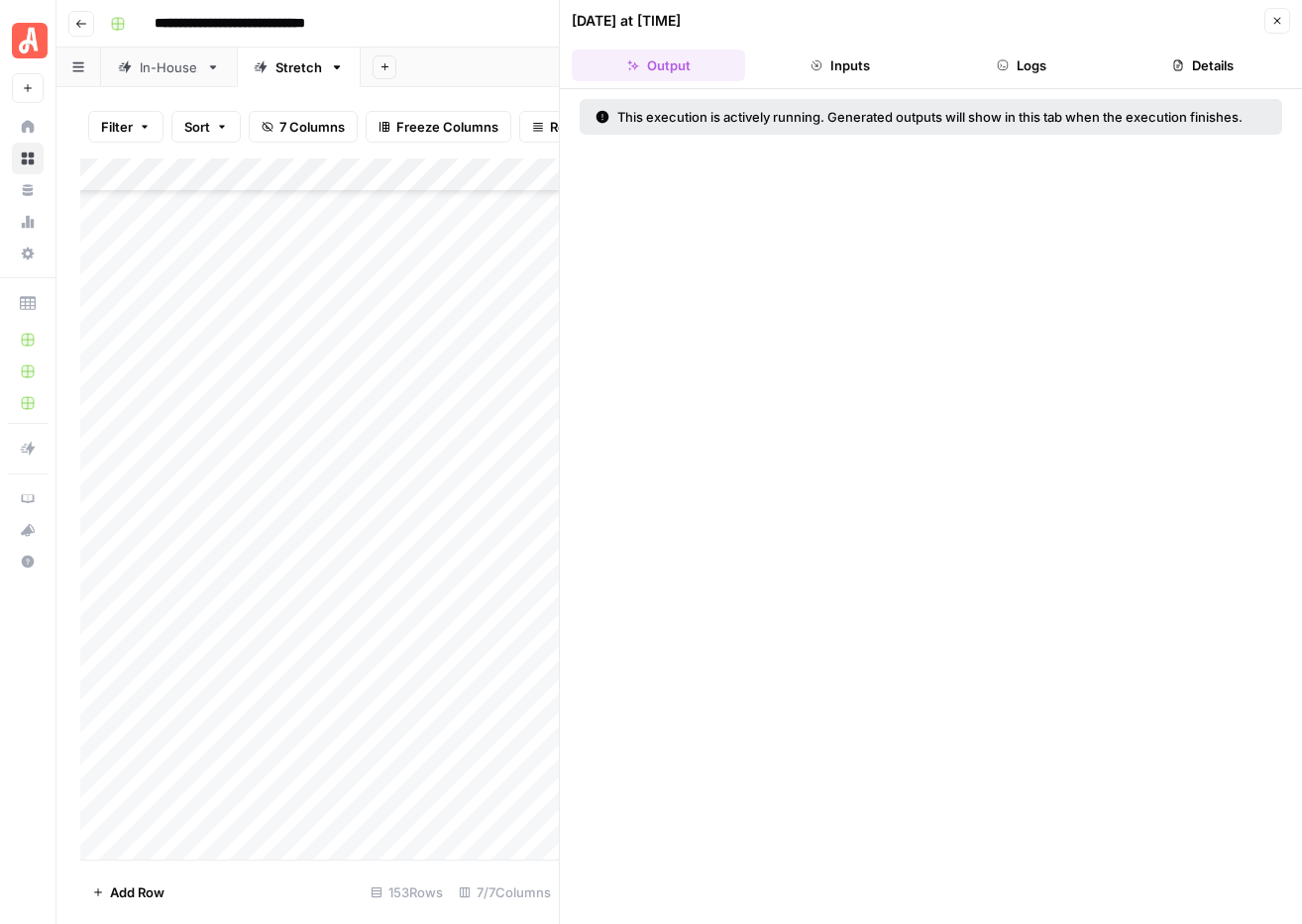 click on "Close" at bounding box center [1277, 21] 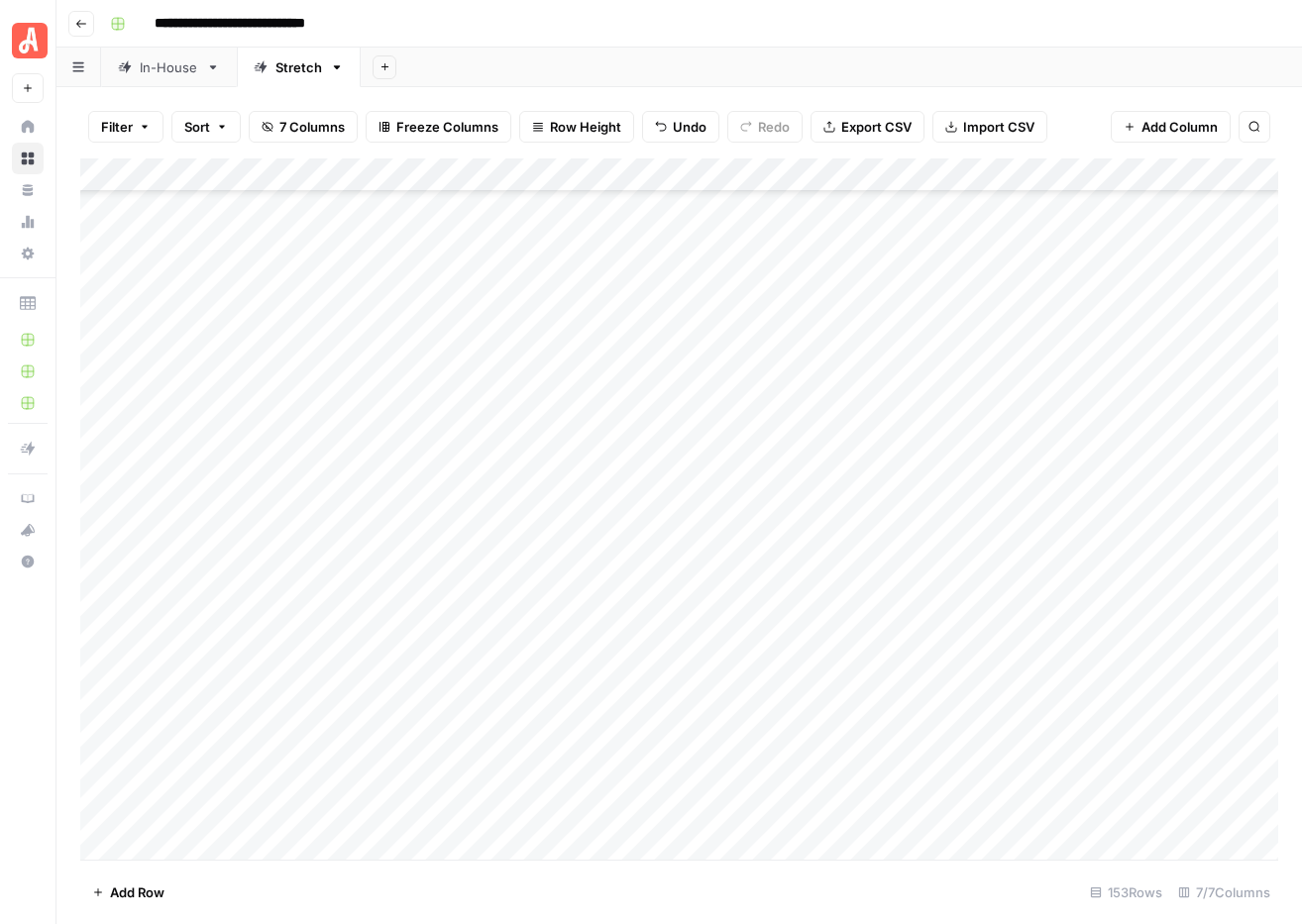 click on "Add Column" at bounding box center [679, 509] 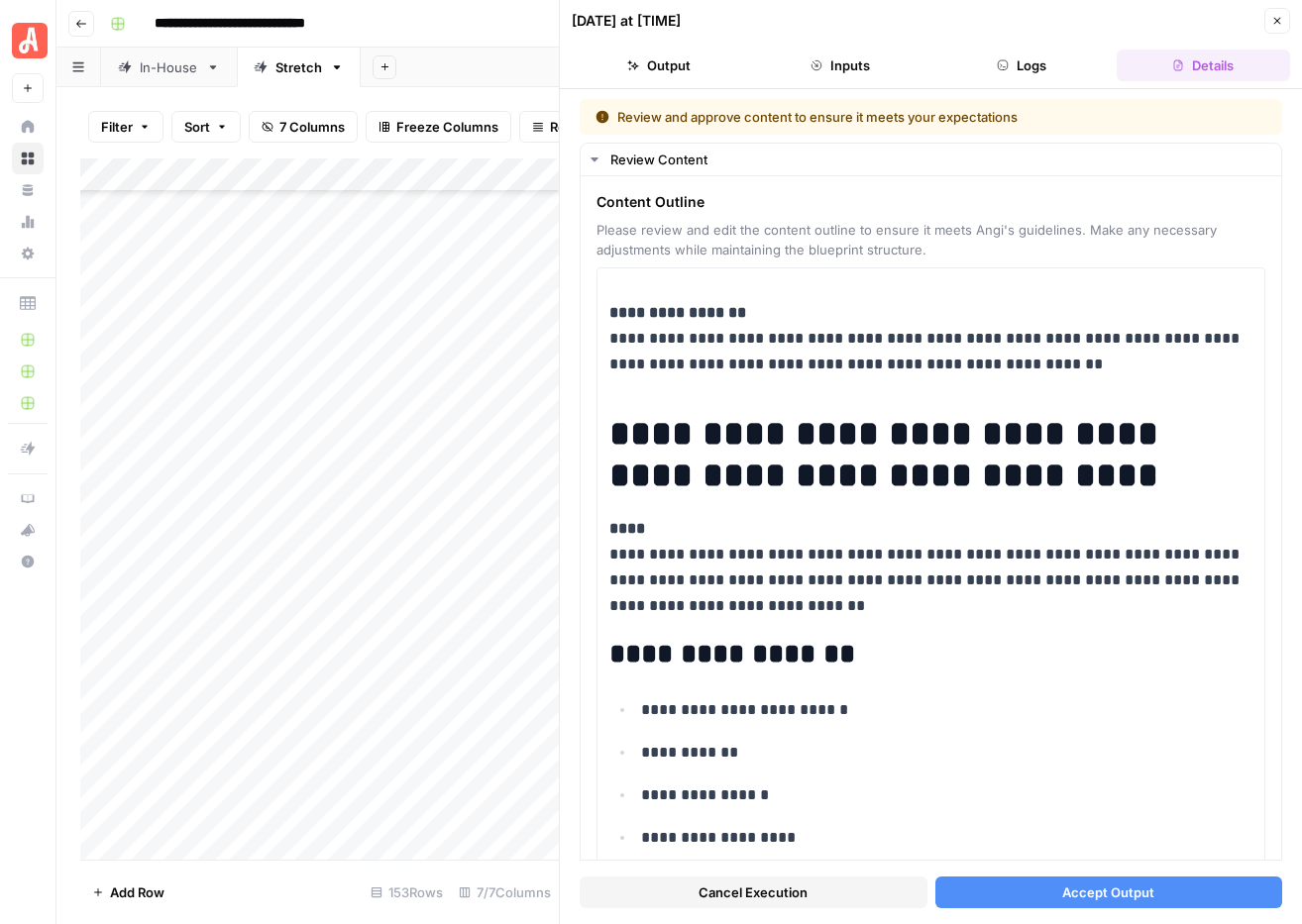 click on "Accept Output" at bounding box center [1108, 892] 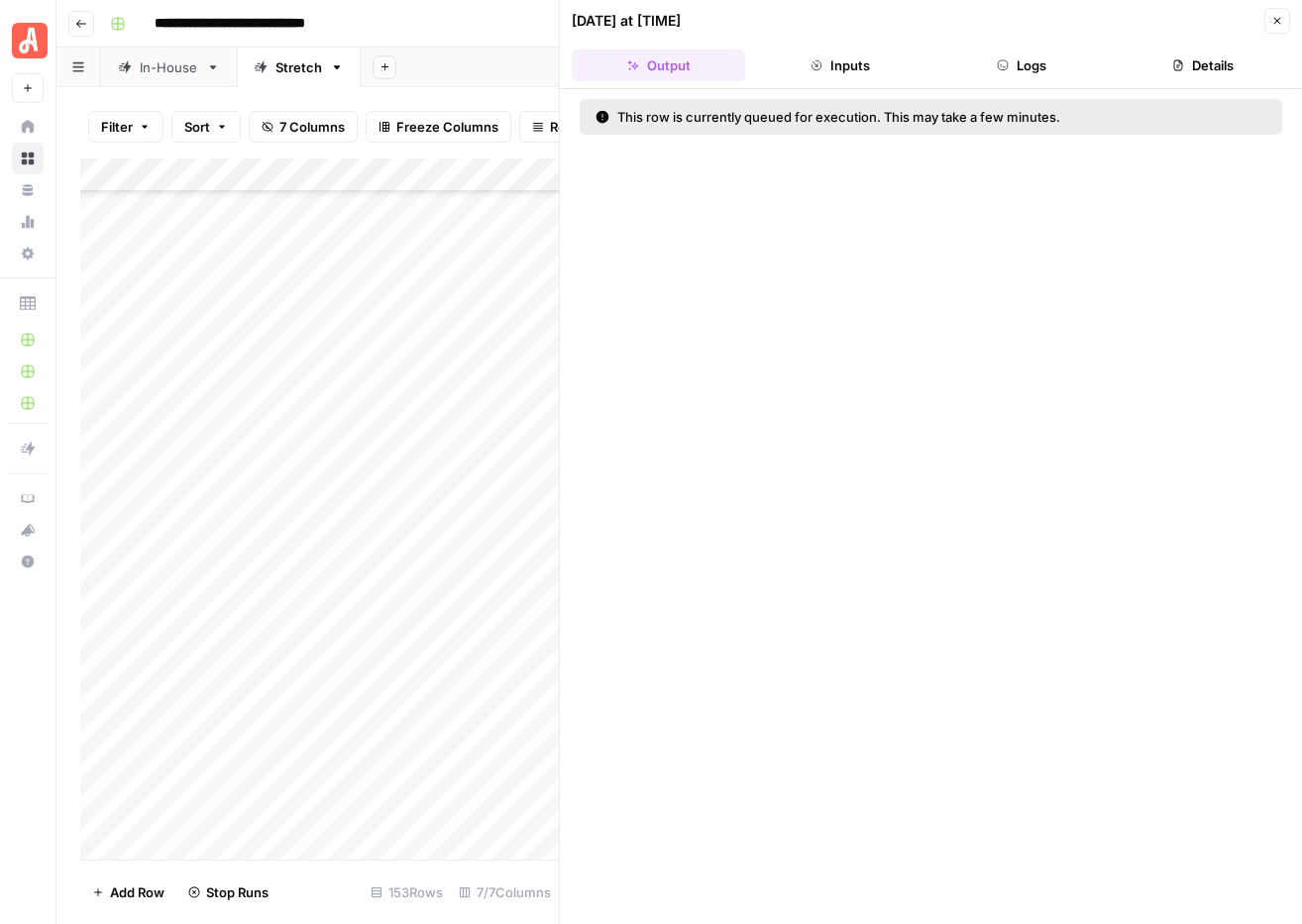 click 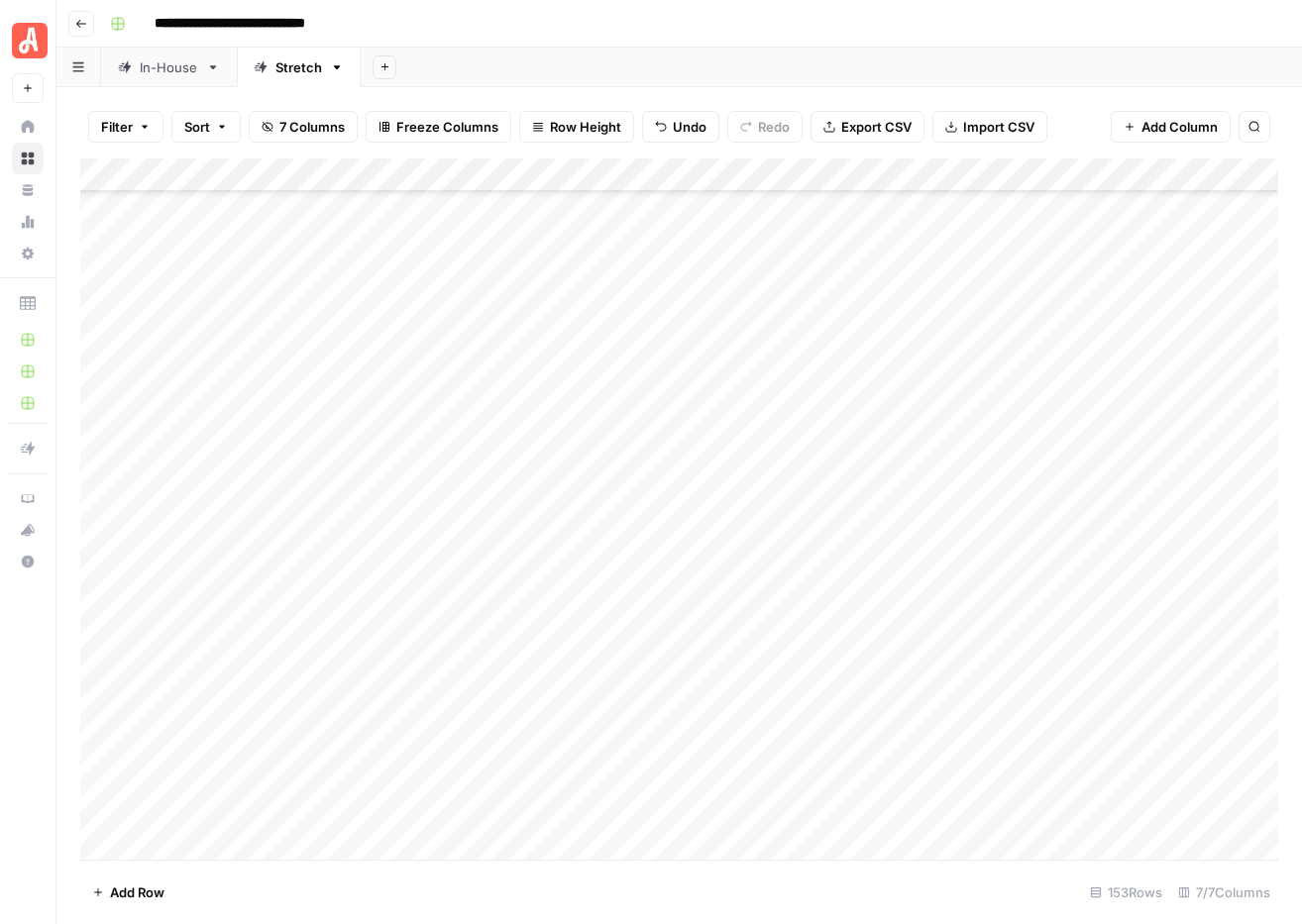 click on "Add Column" at bounding box center [679, 509] 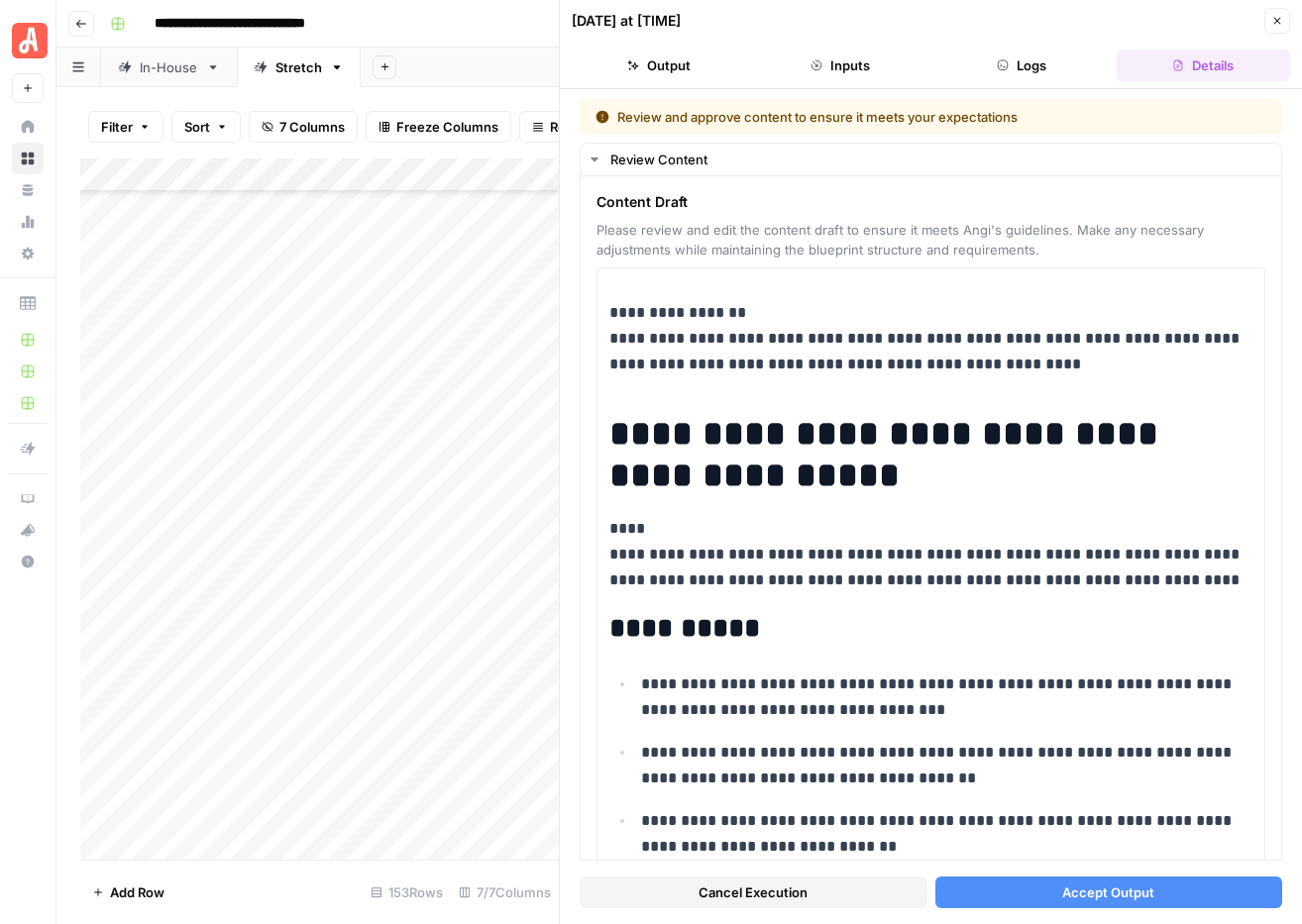 click on "Accept Output" at bounding box center (1108, 892) 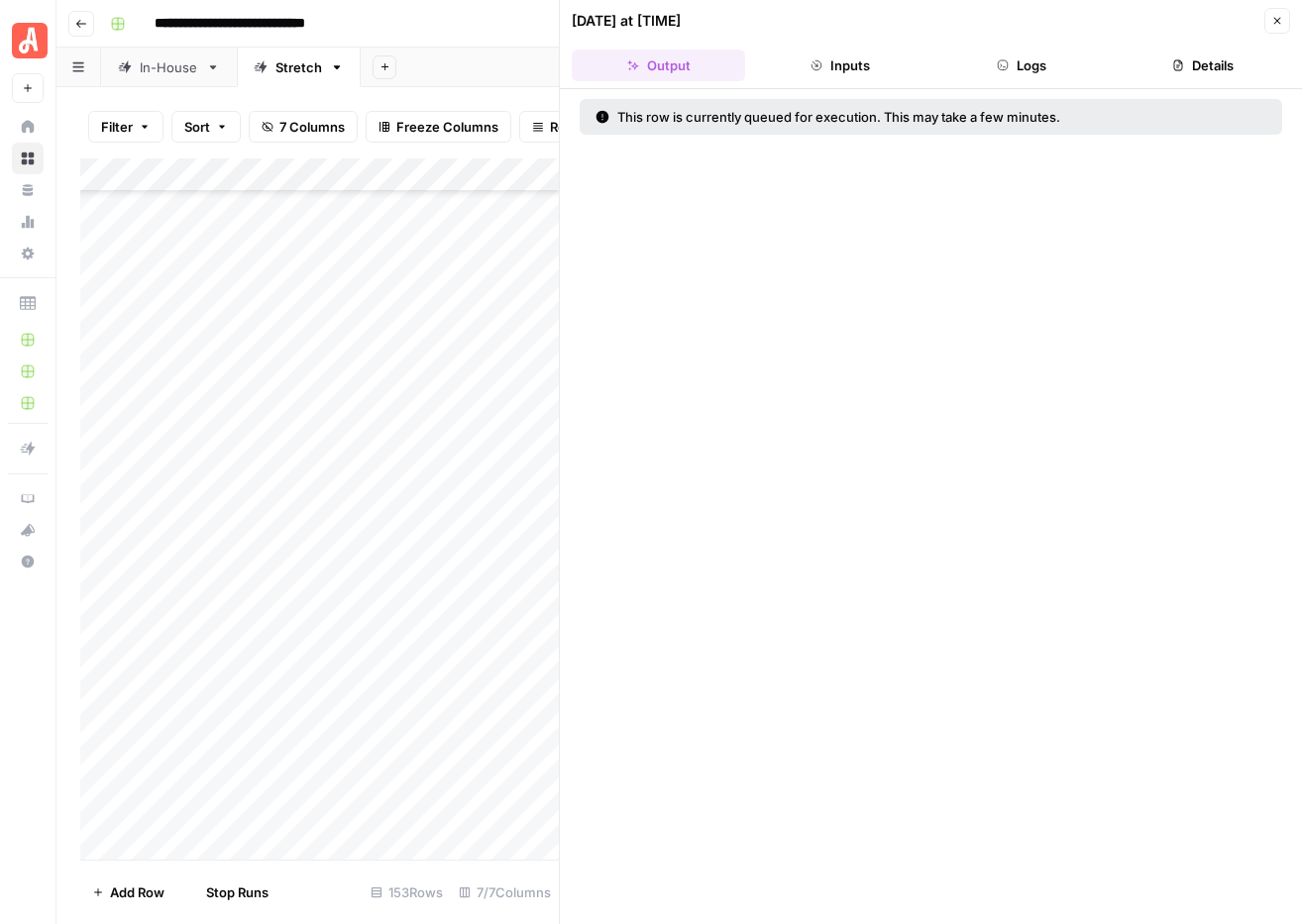 click on "Close" at bounding box center (1277, 21) 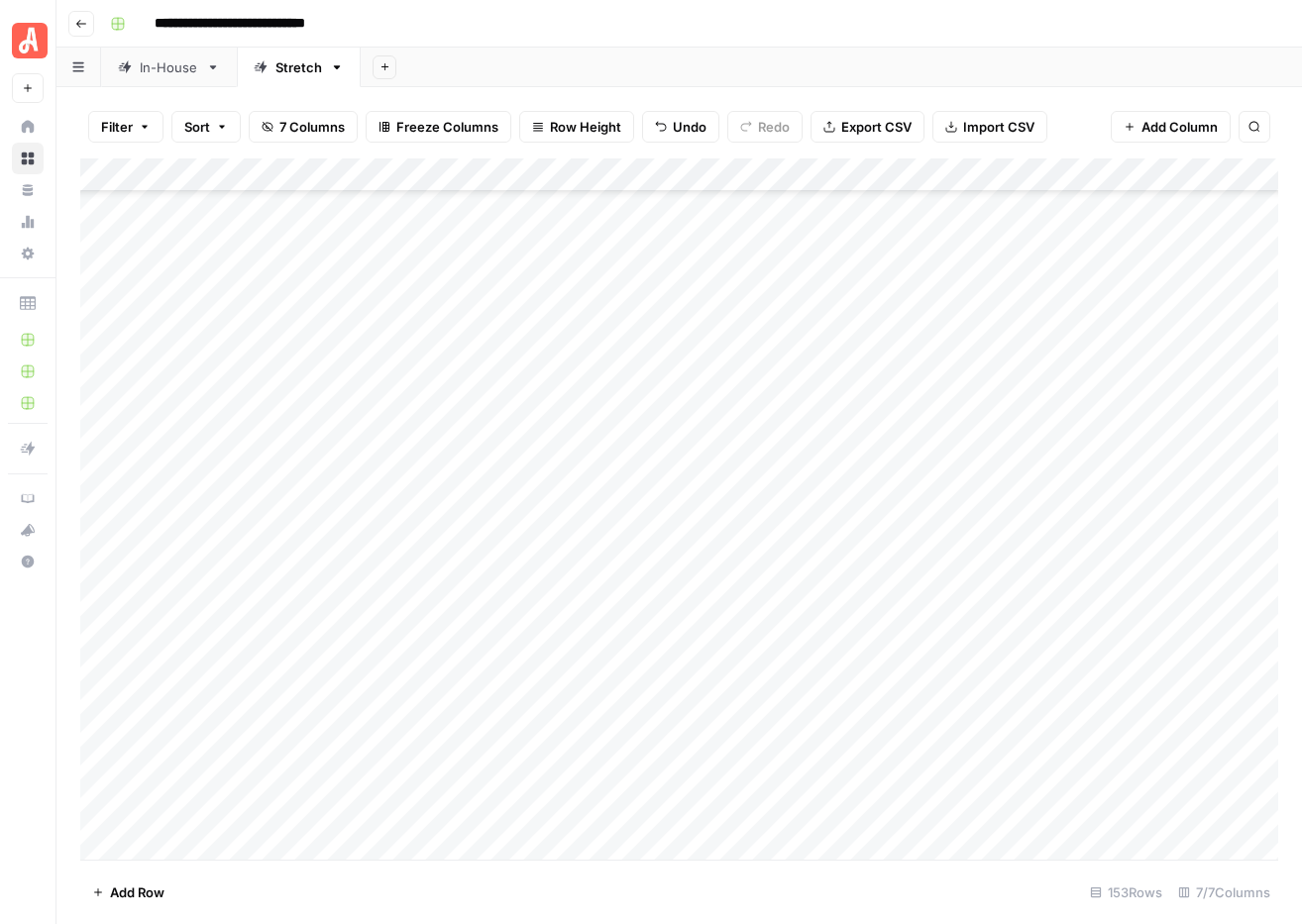 click on "Add Column" at bounding box center [679, 509] 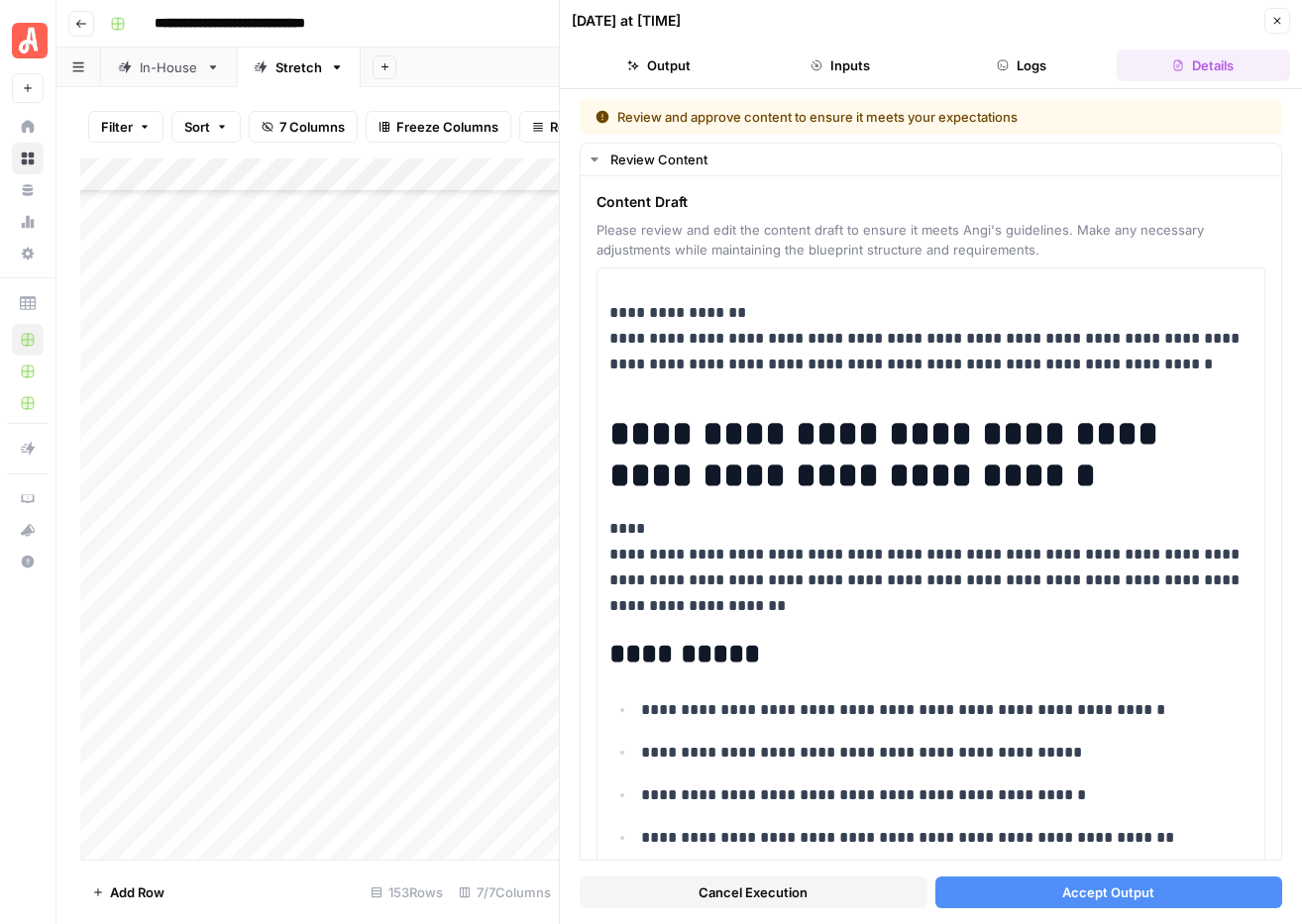 click on "Accept Output" at bounding box center (1108, 892) 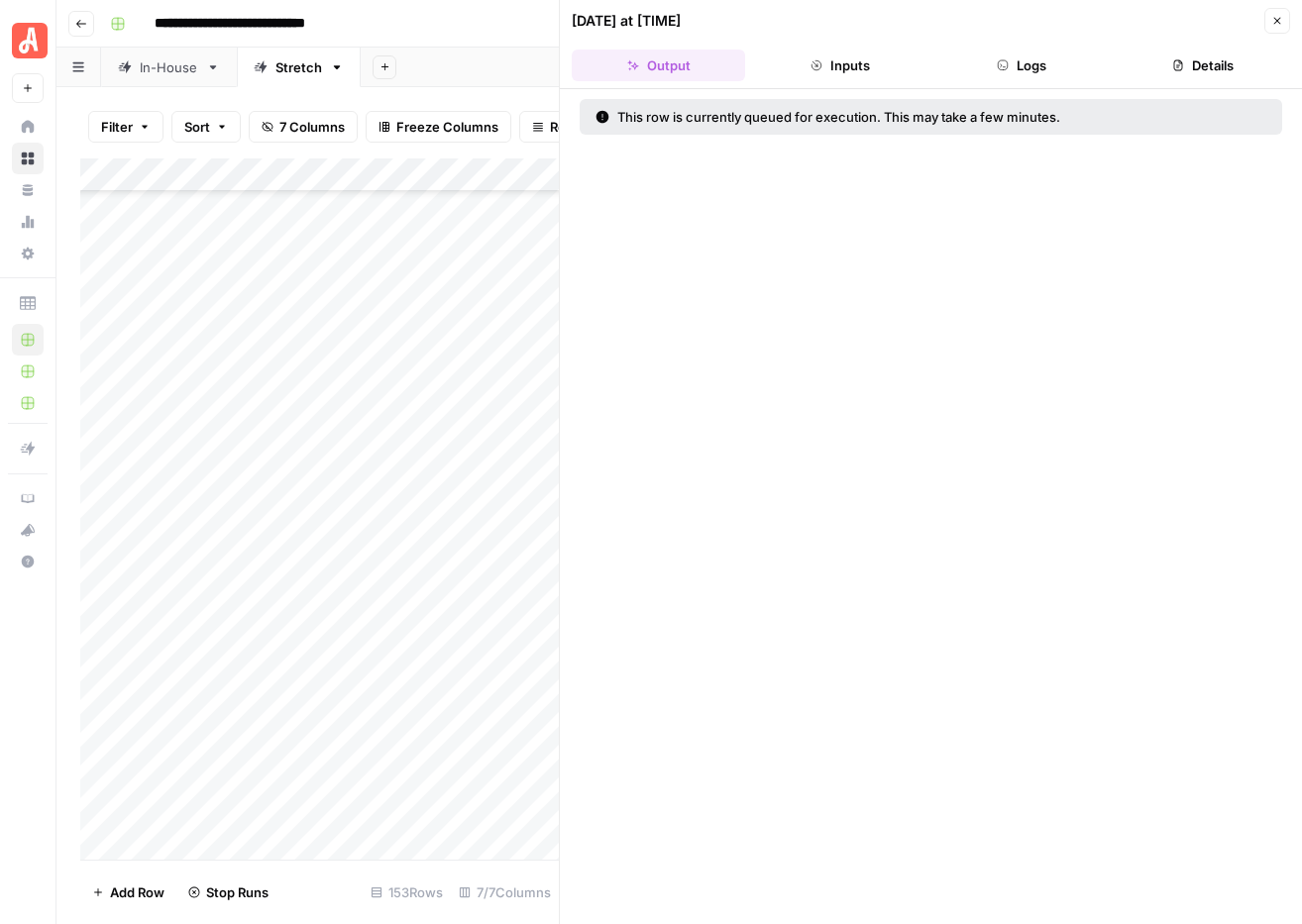 click 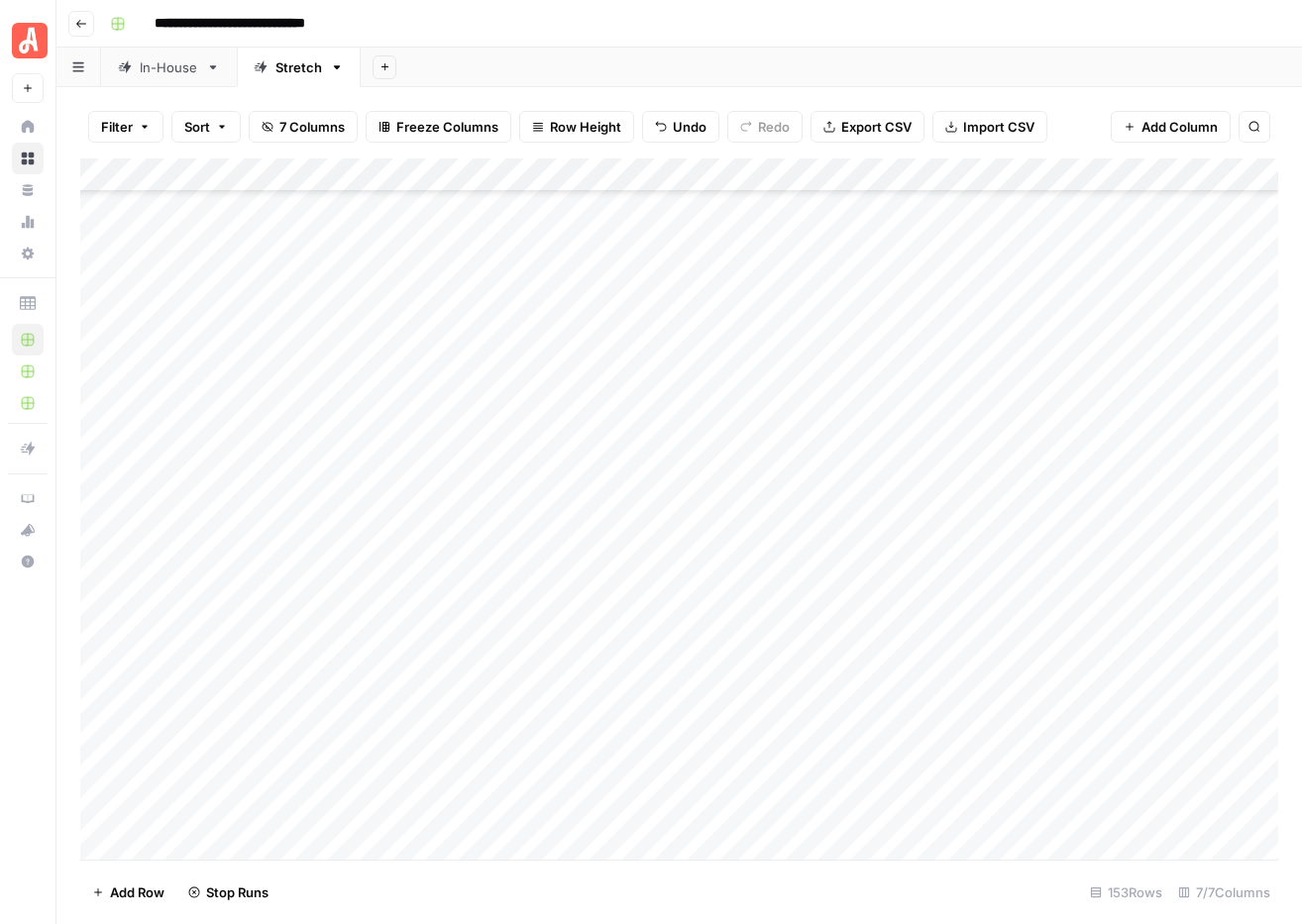 click on "Add Column" at bounding box center [679, 509] 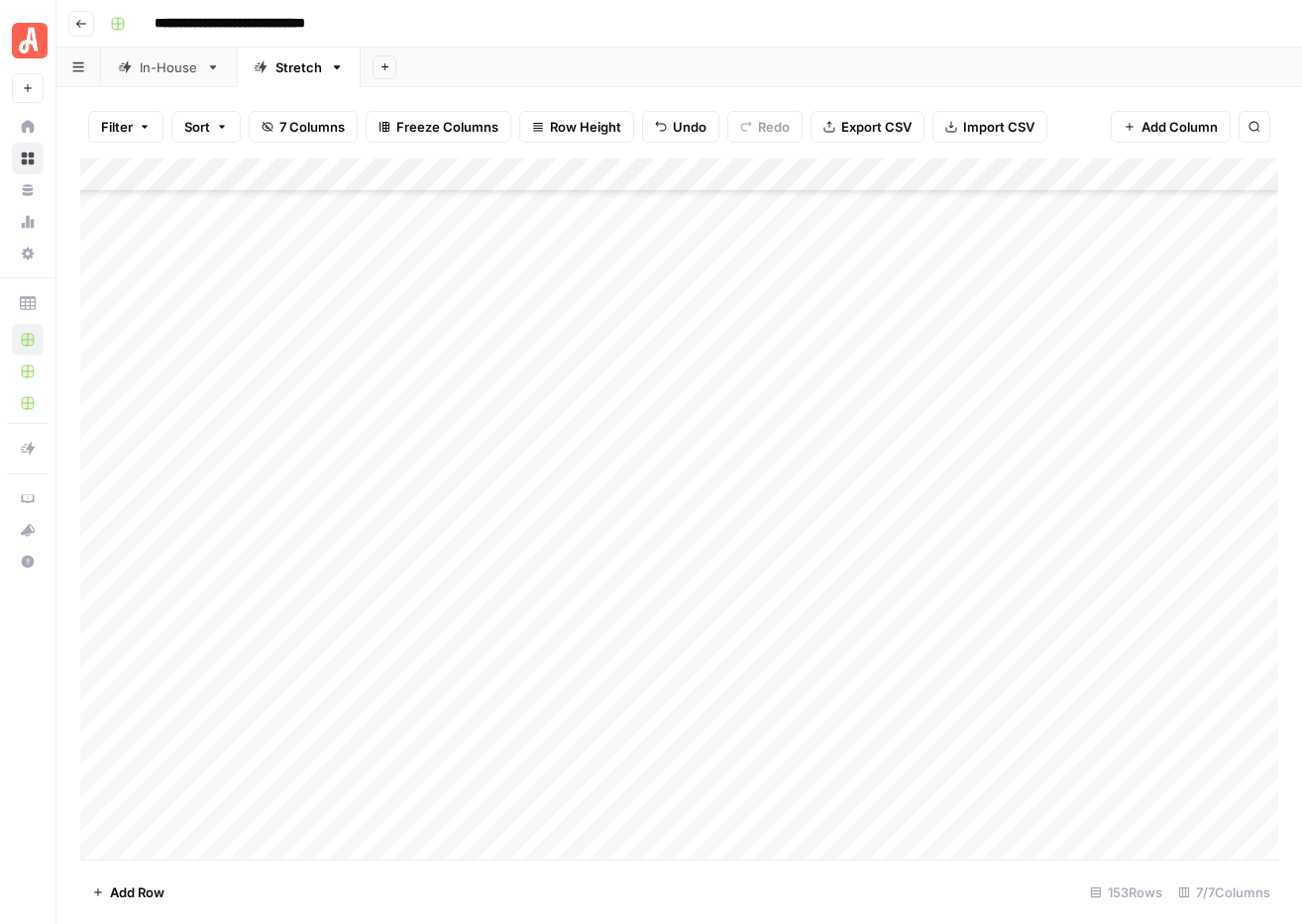 click on "Add Column" at bounding box center [679, 509] 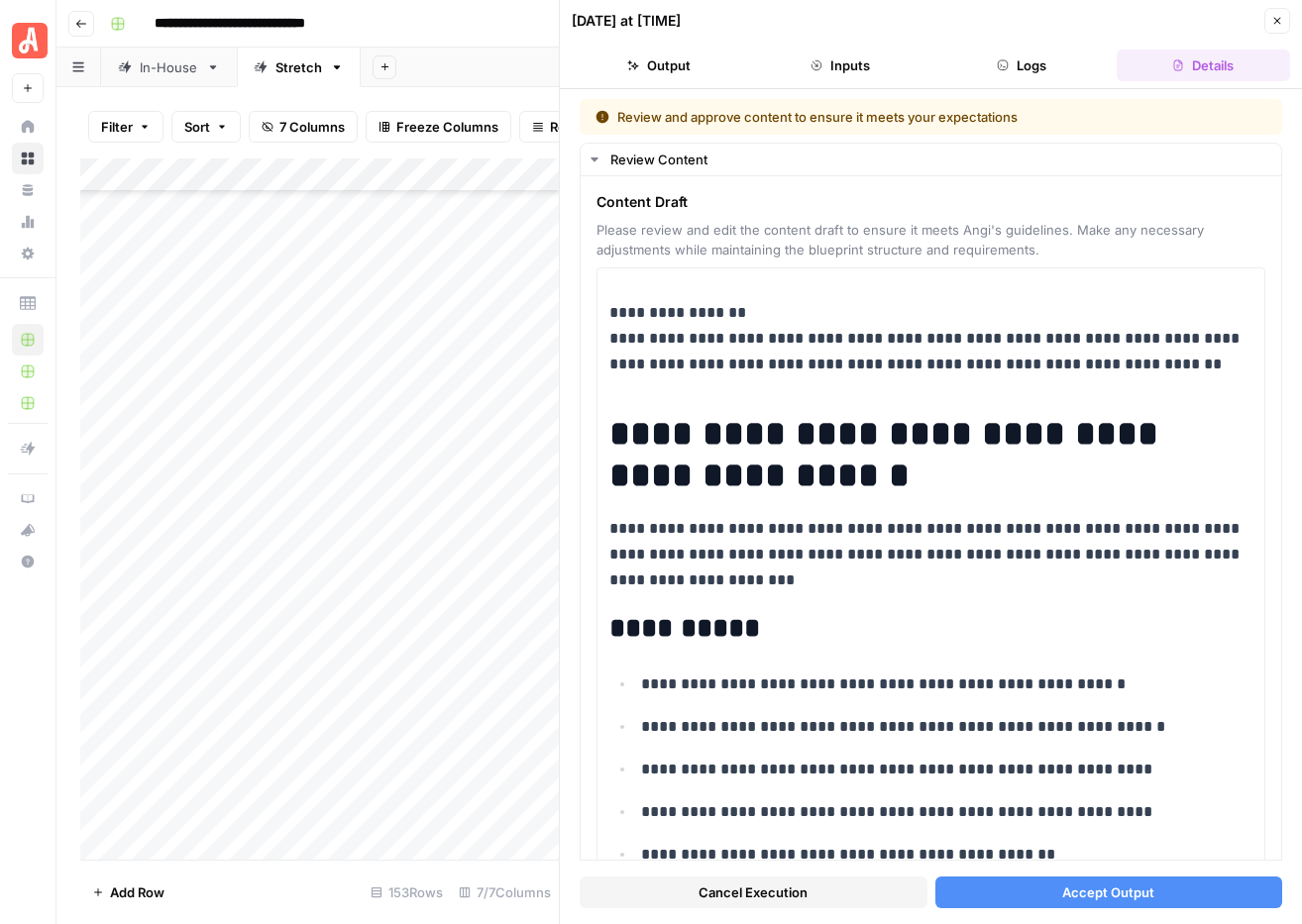 click on "Accept Output" at bounding box center [1108, 892] 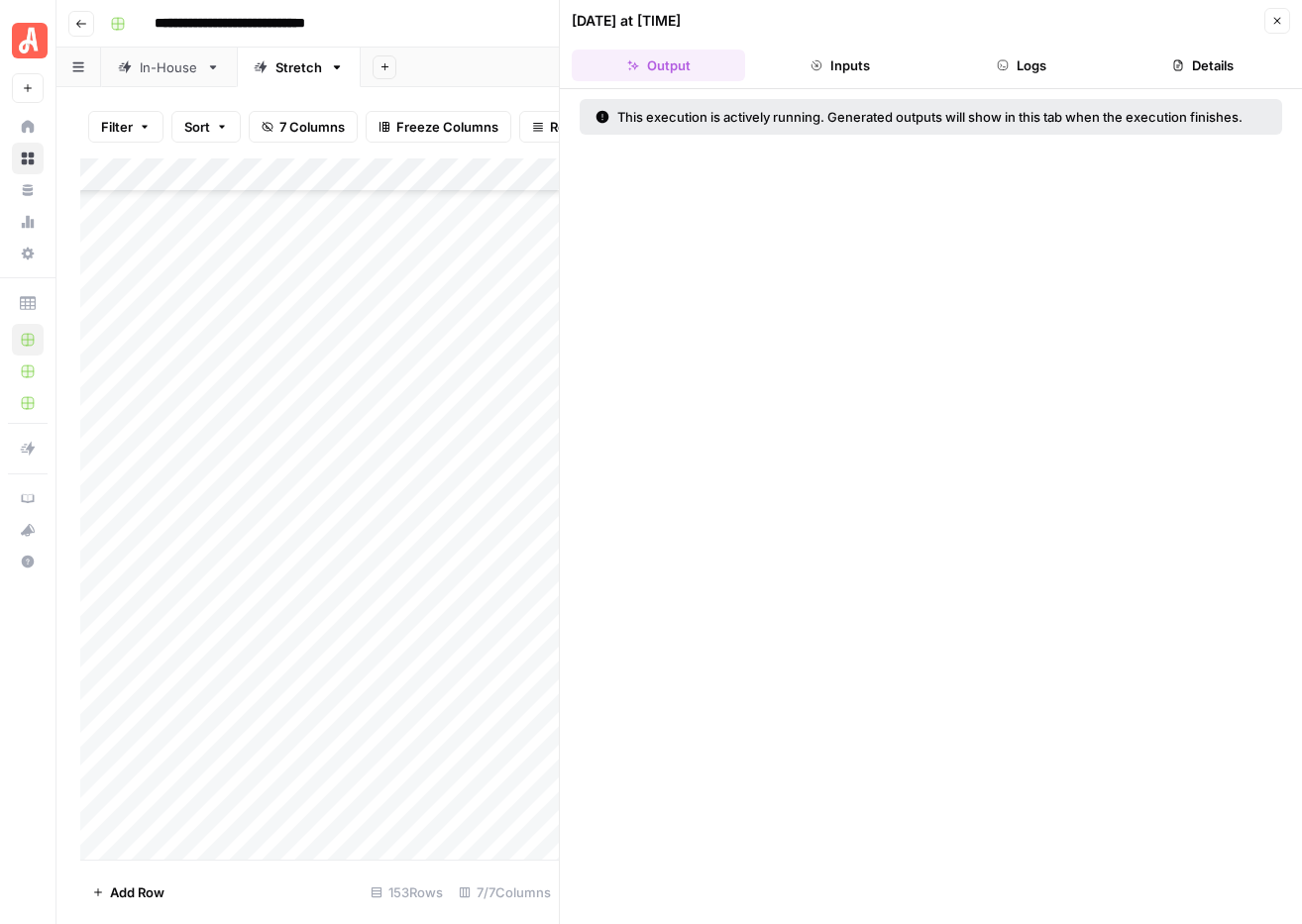 click on "Close" at bounding box center [1277, 21] 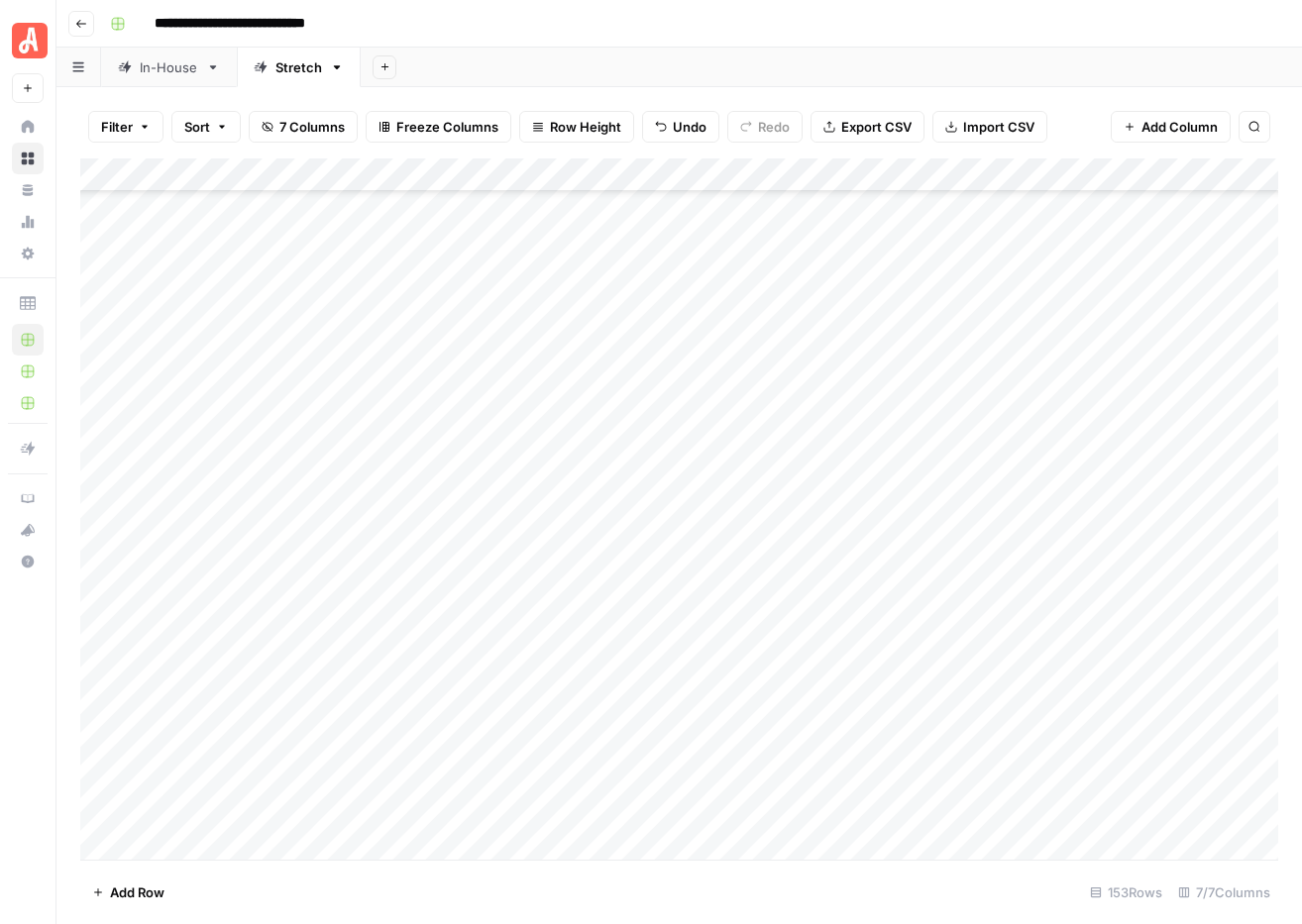click on "Add Column" at bounding box center [679, 509] 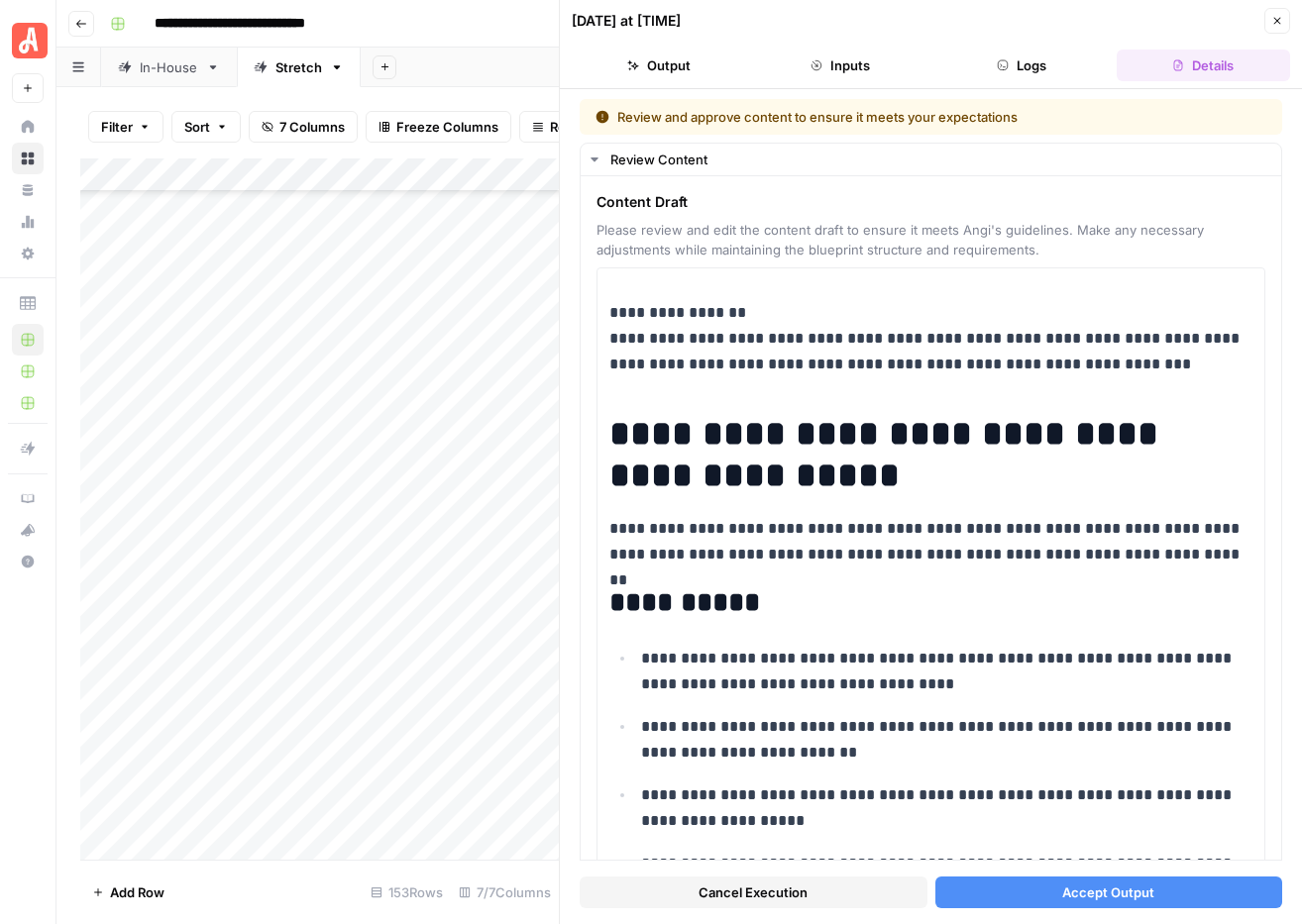 click on "Accept Output" at bounding box center [1108, 892] 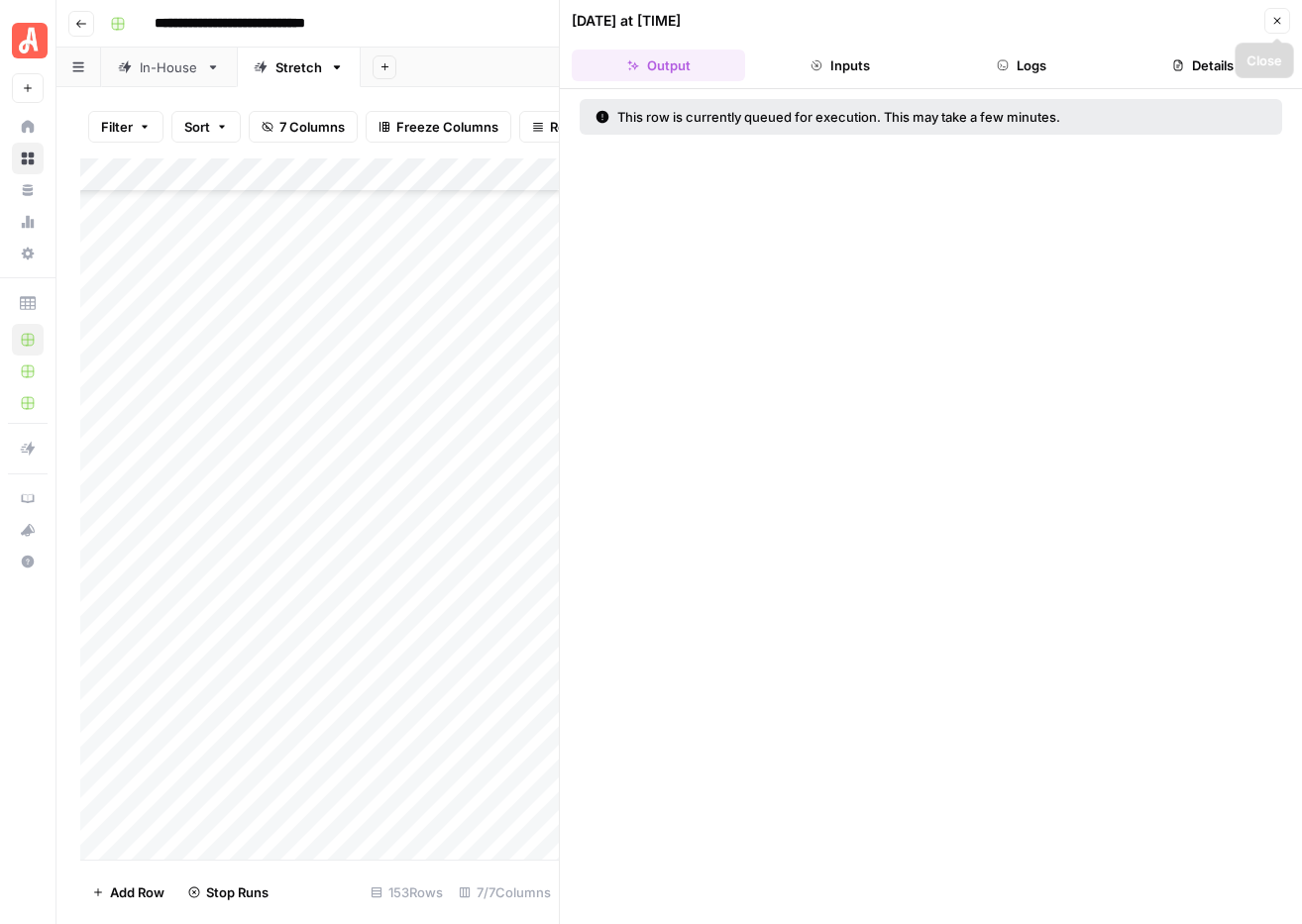 click 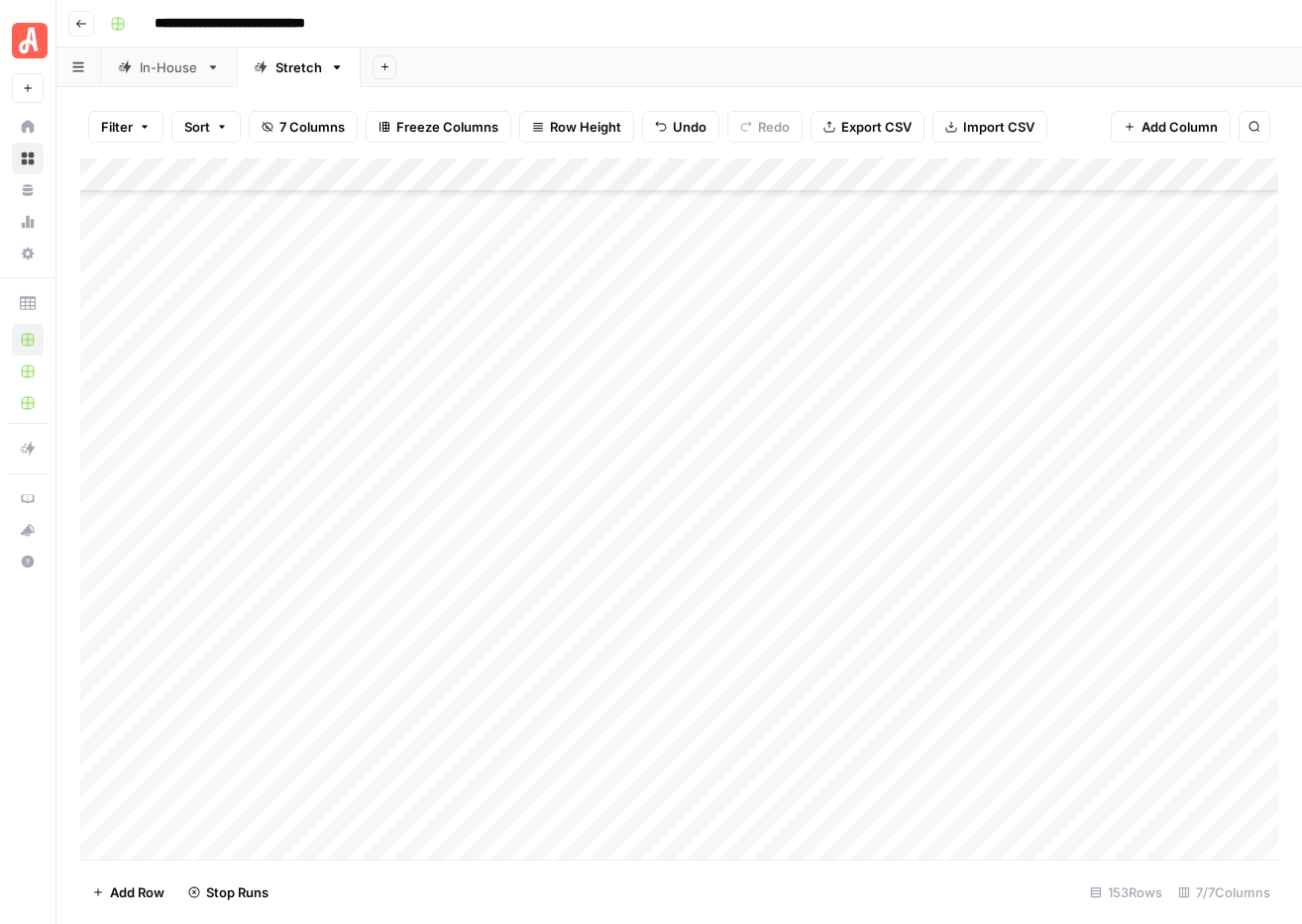 click on "Add Column" at bounding box center (679, 509) 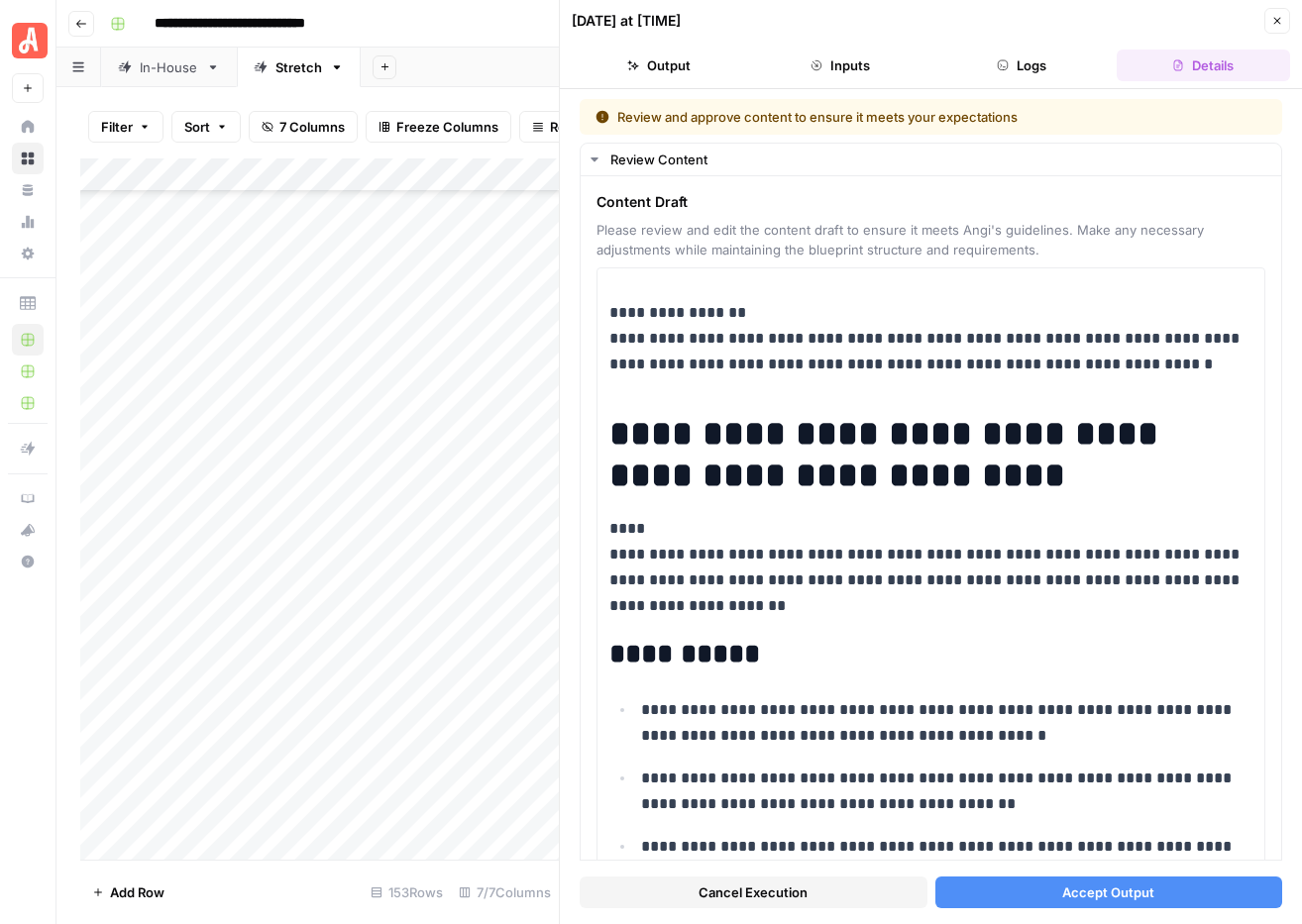 click on "Accept Output" at bounding box center [1108, 892] 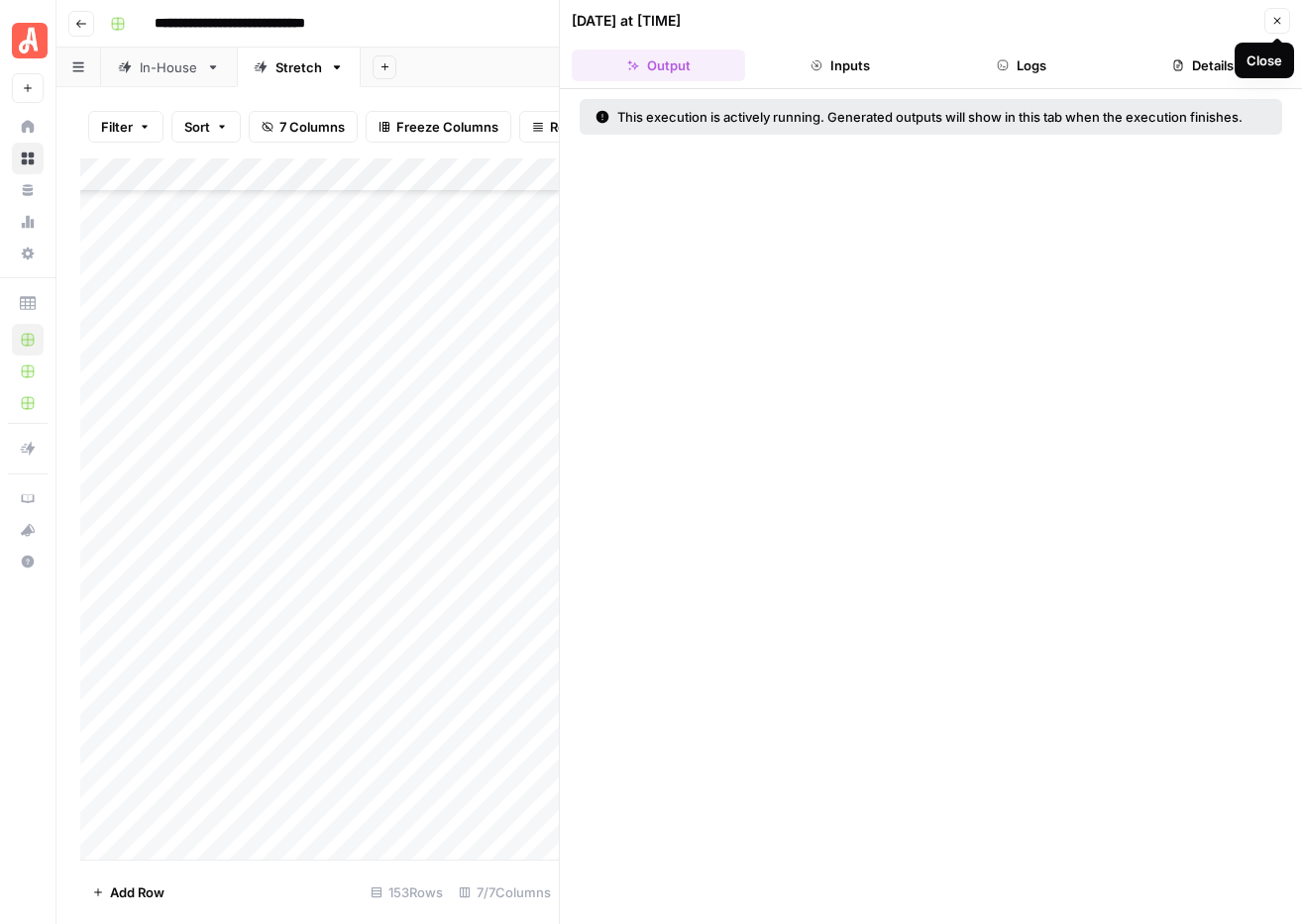 click 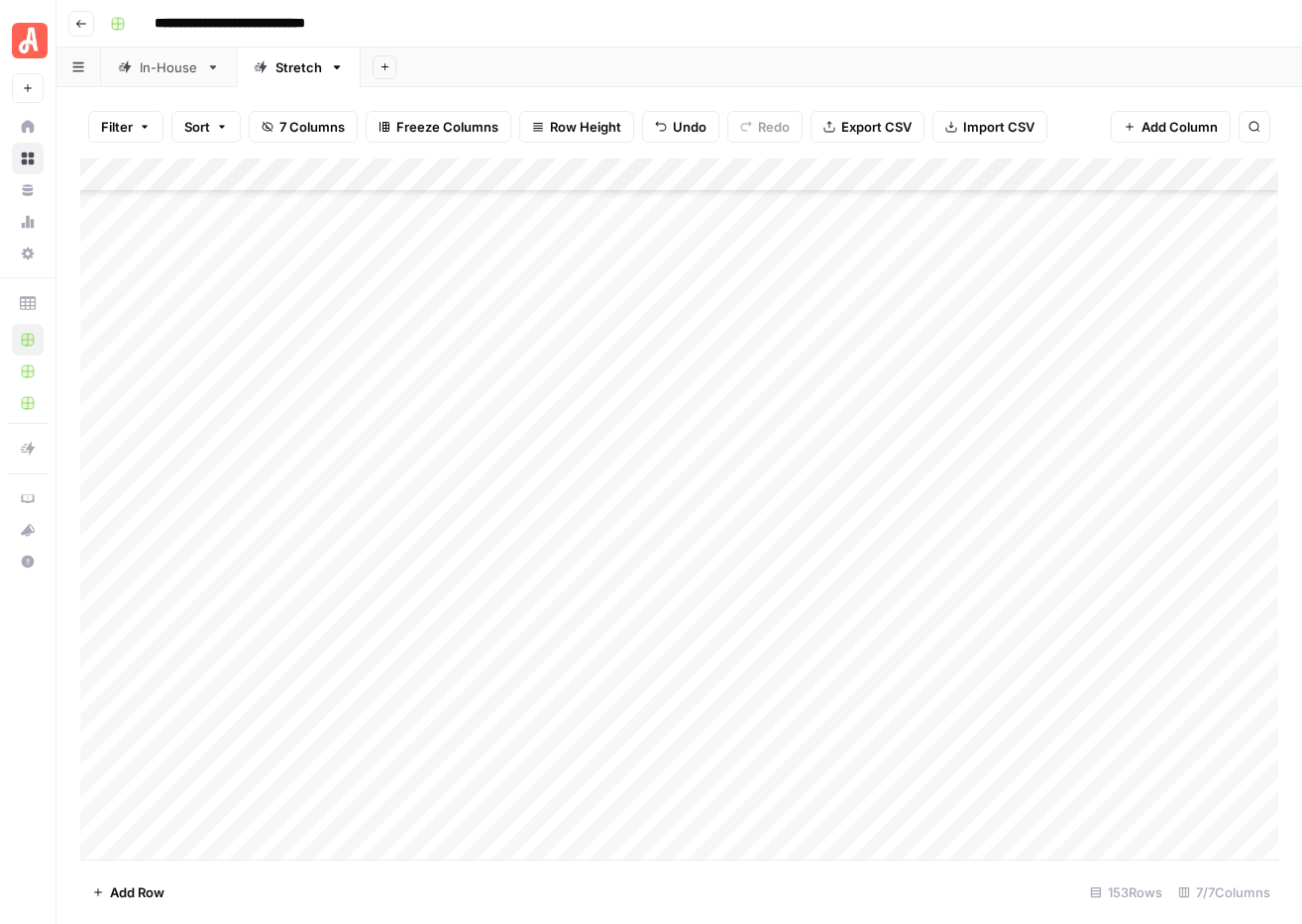click on "Add Column" at bounding box center (679, 509) 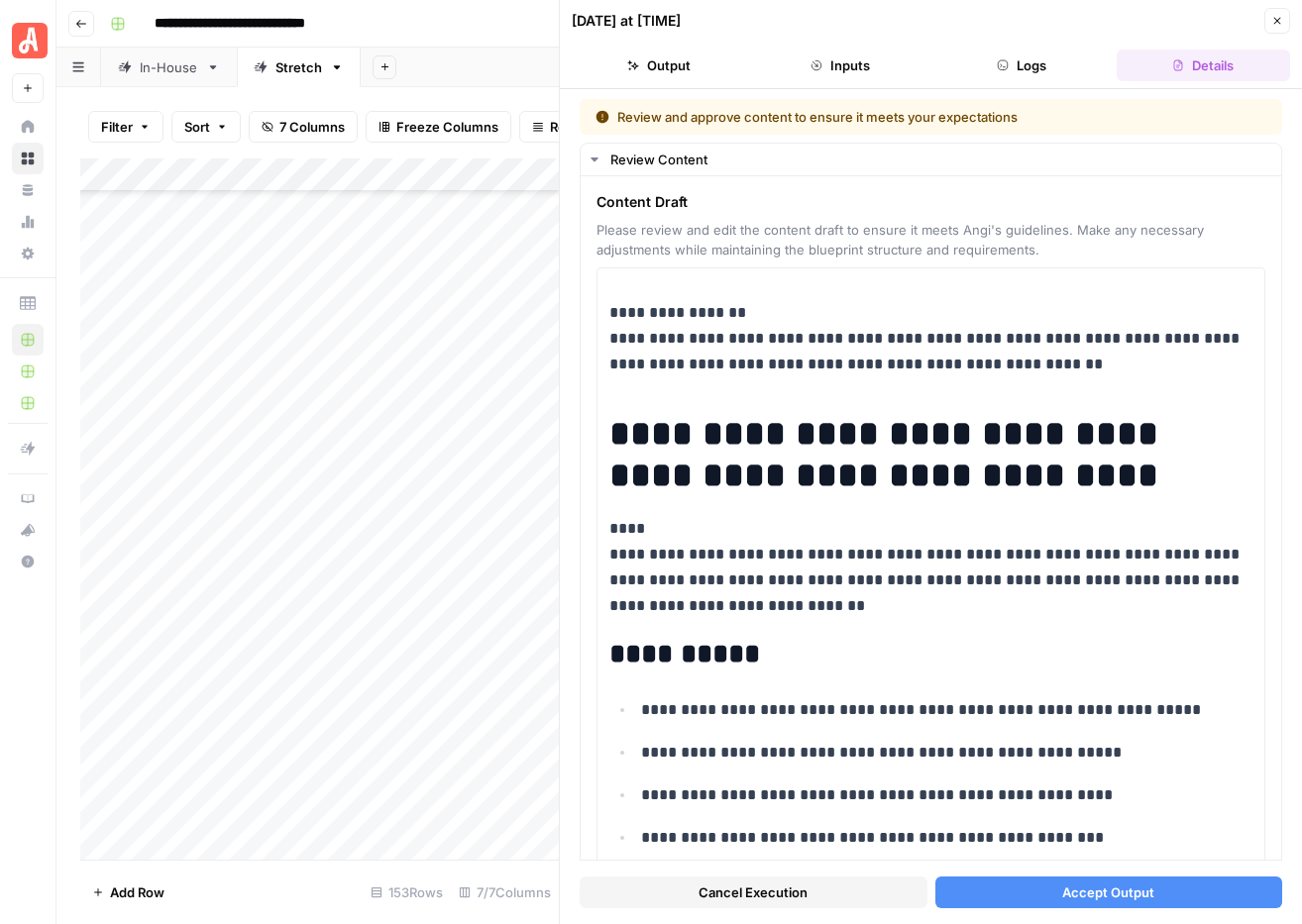 click on "Accept Output" at bounding box center [1108, 892] 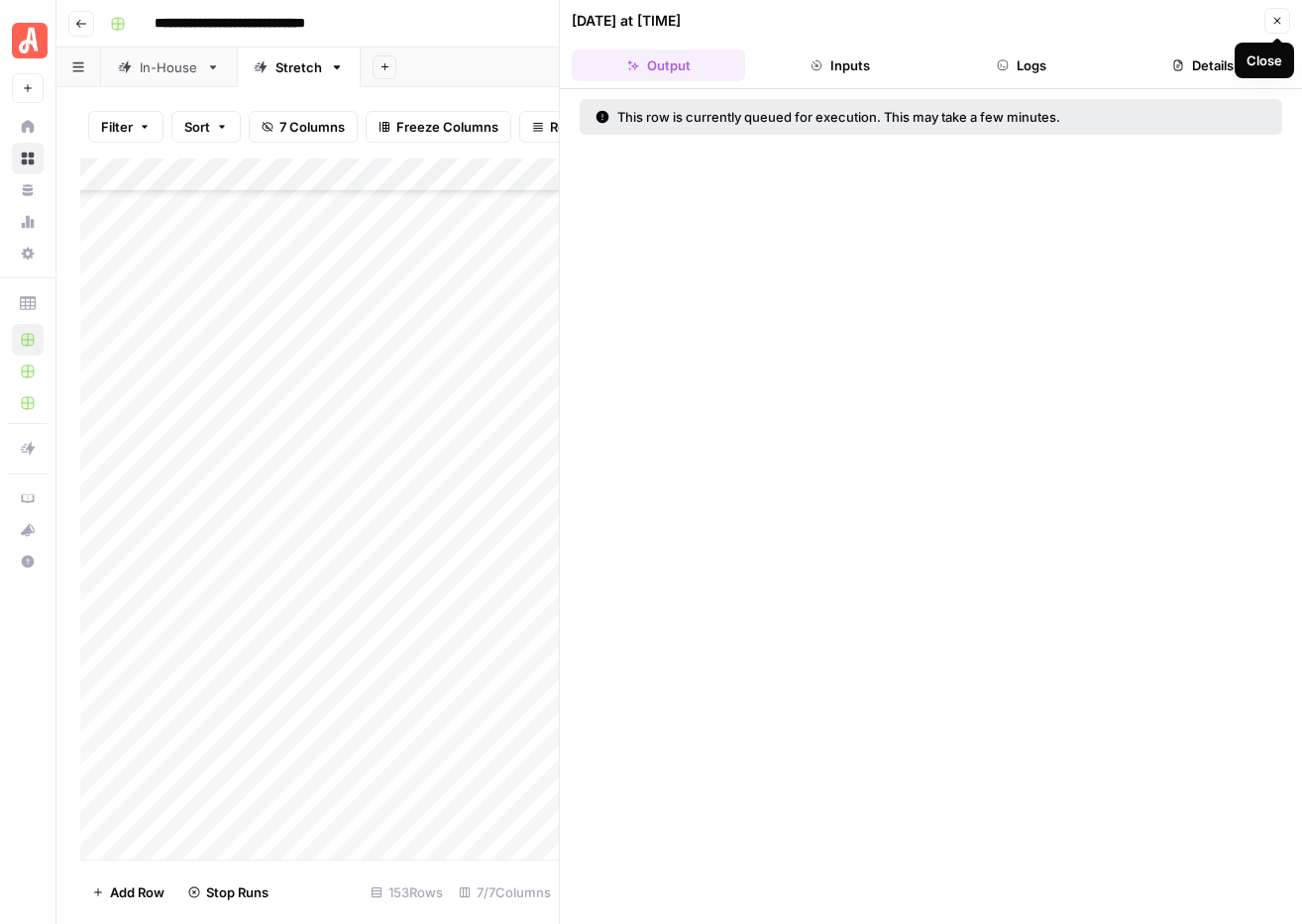 click 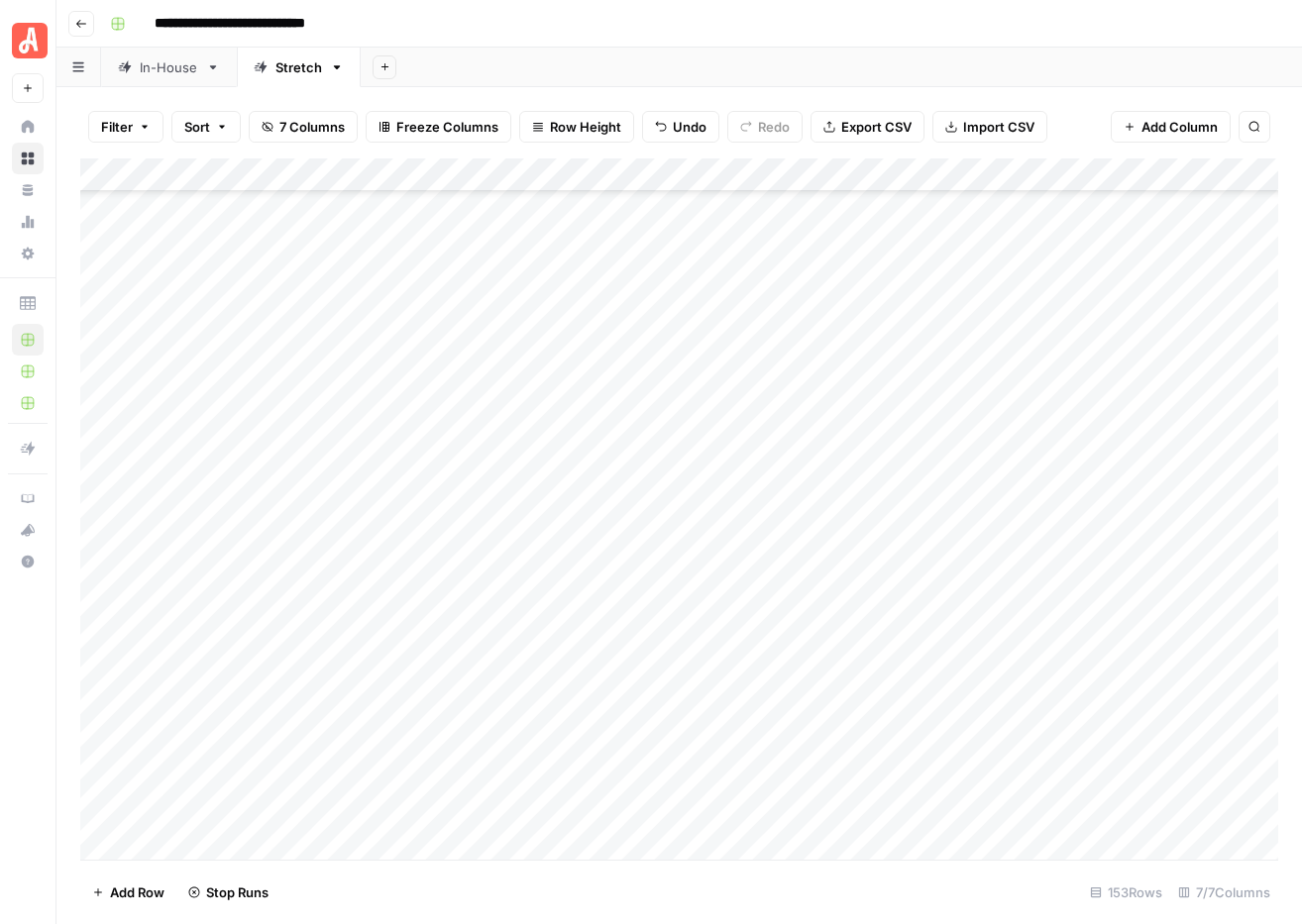 click on "Add Column" at bounding box center [679, 509] 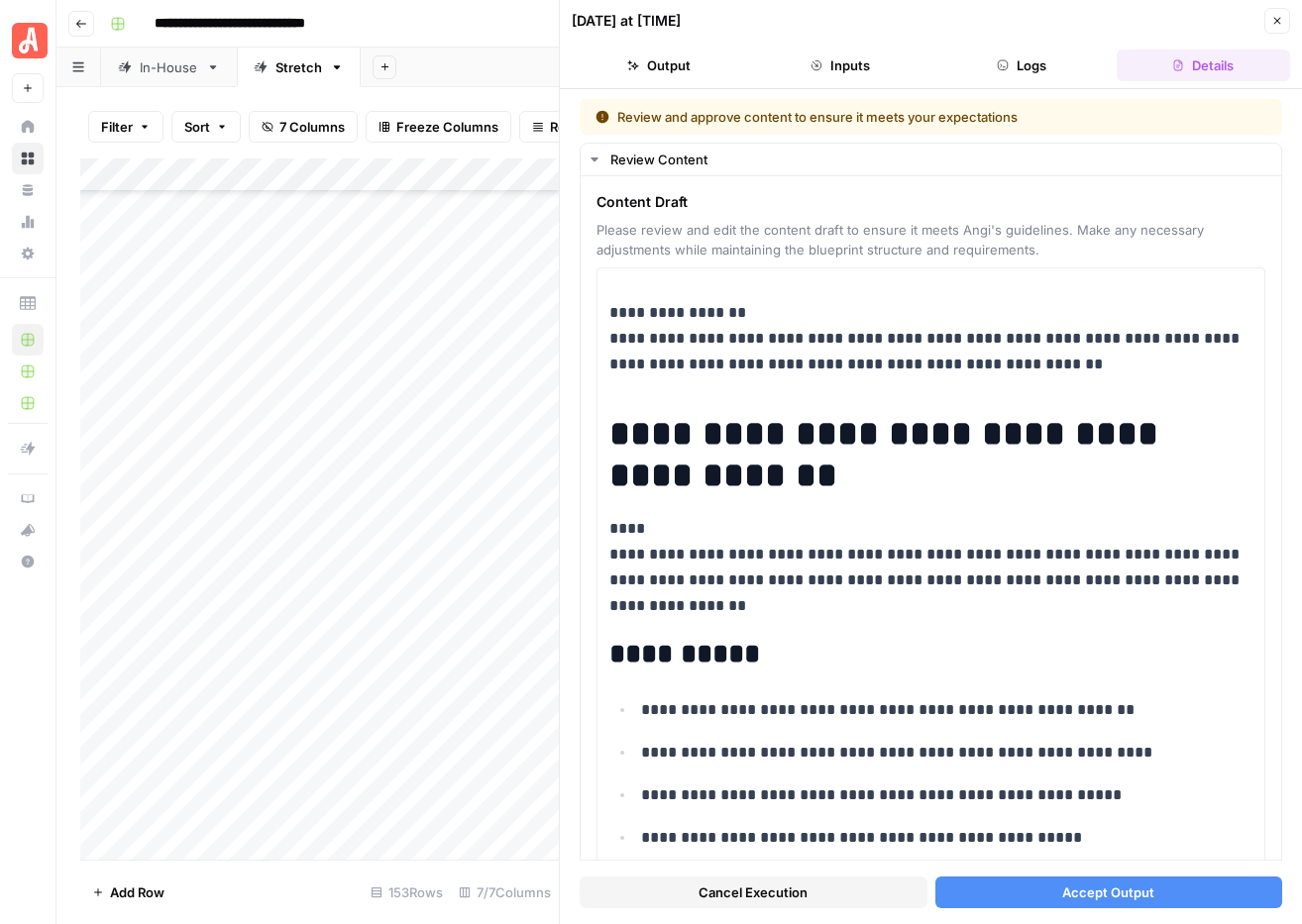 click on "Accept Output" at bounding box center [1109, 892] 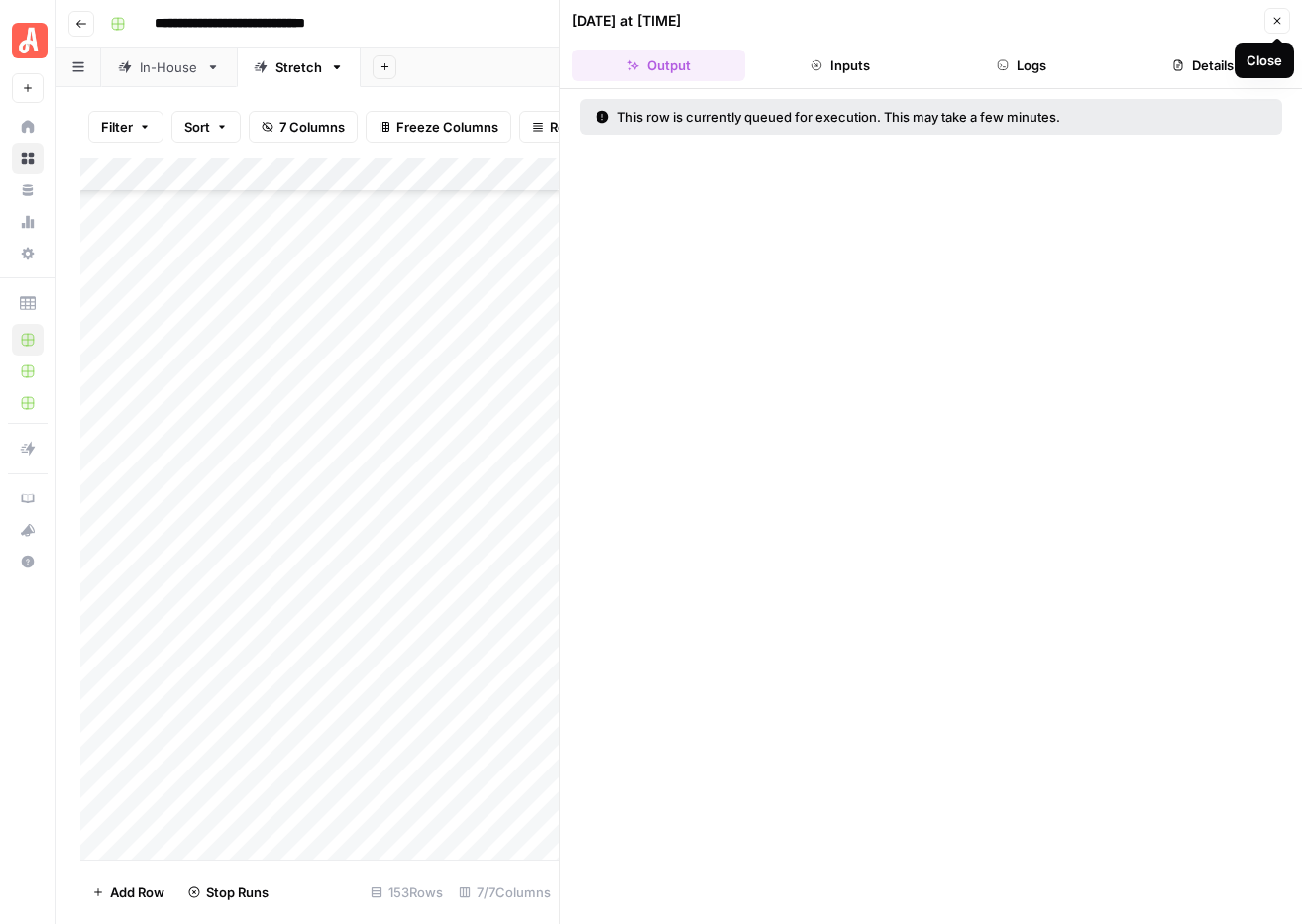 click on "Close" at bounding box center [1277, 21] 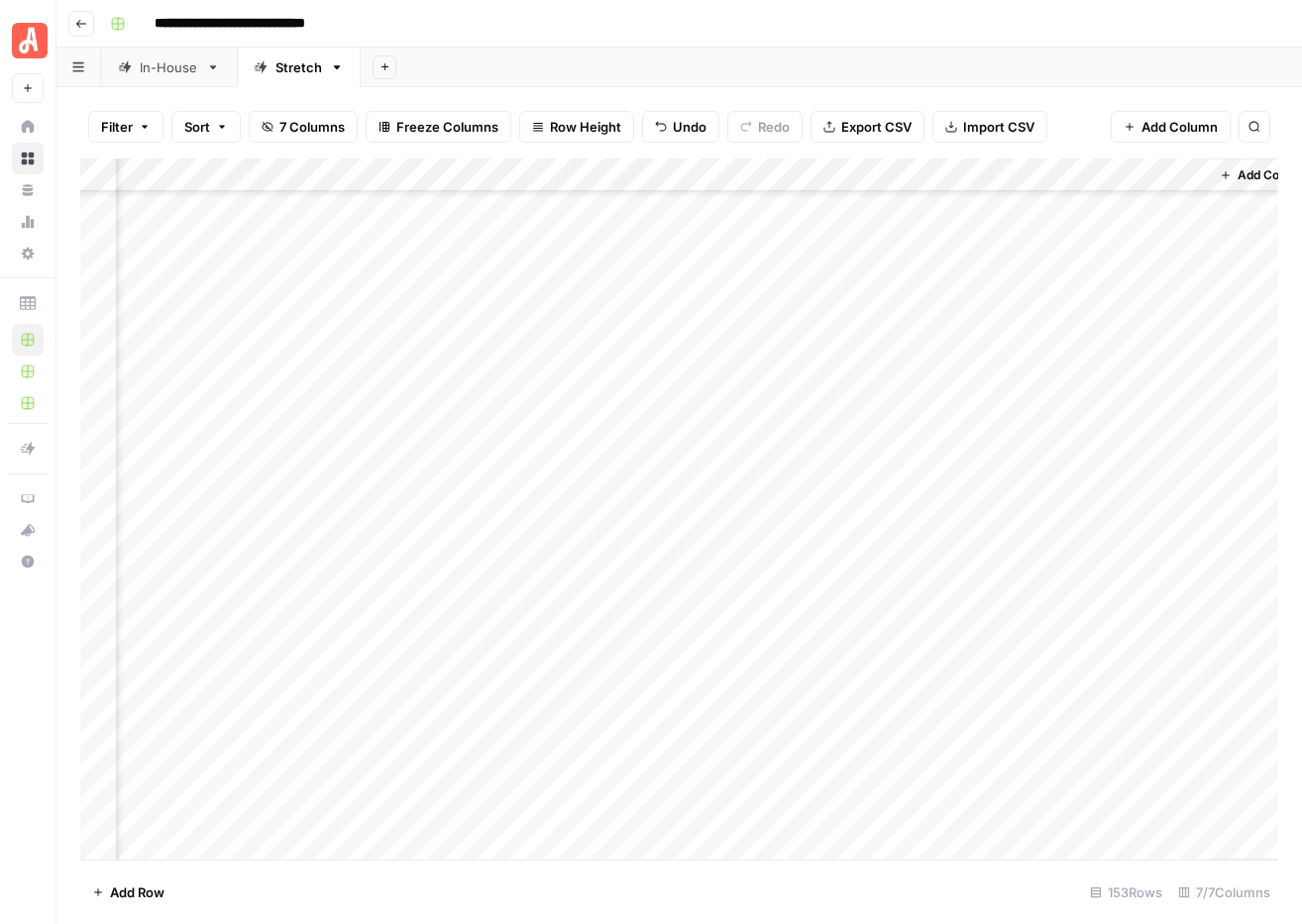 scroll, scrollTop: 1677, scrollLeft: 379, axis: both 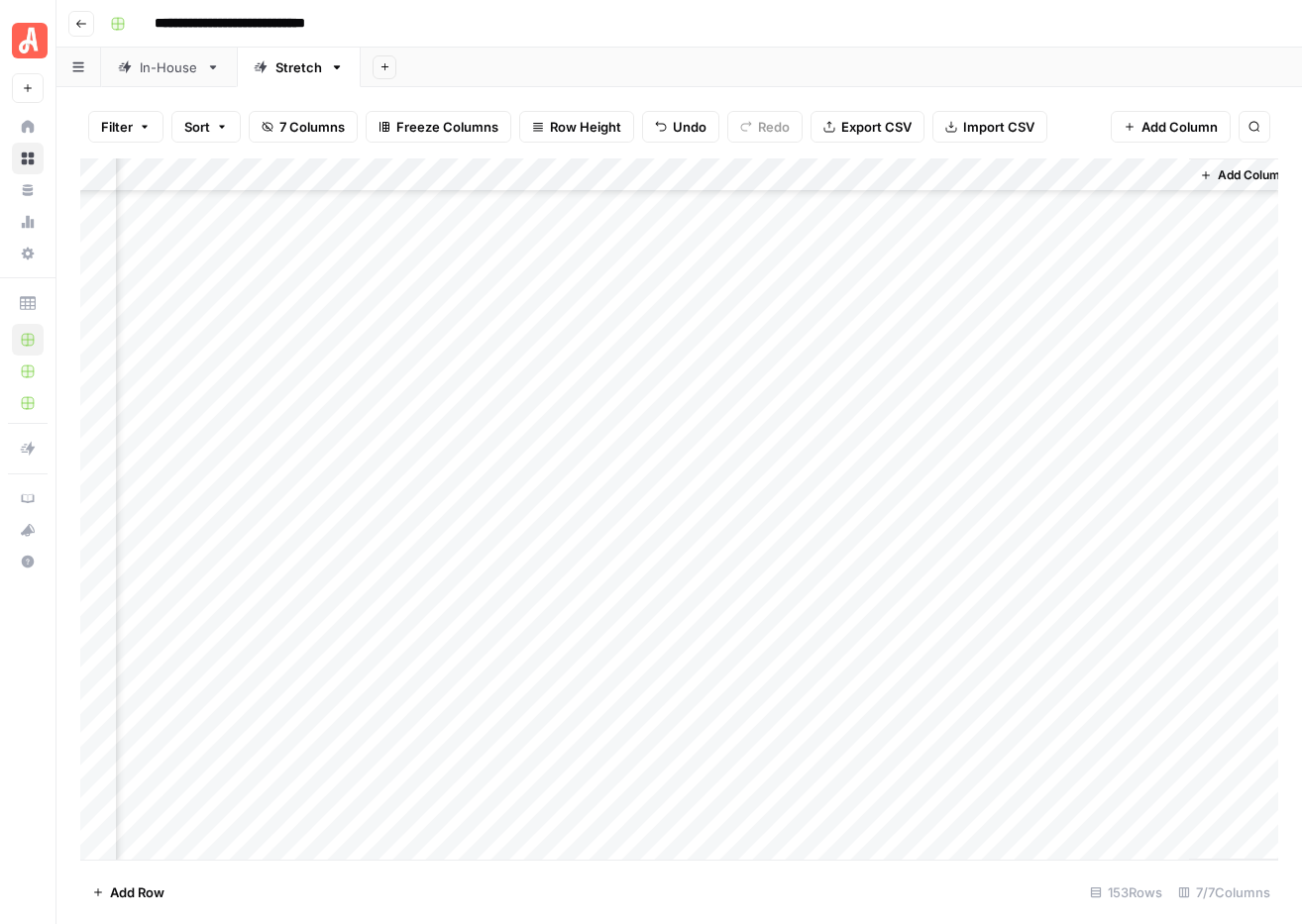 drag, startPoint x: 895, startPoint y: 448, endPoint x: 889, endPoint y: 476, distance: 28.635642 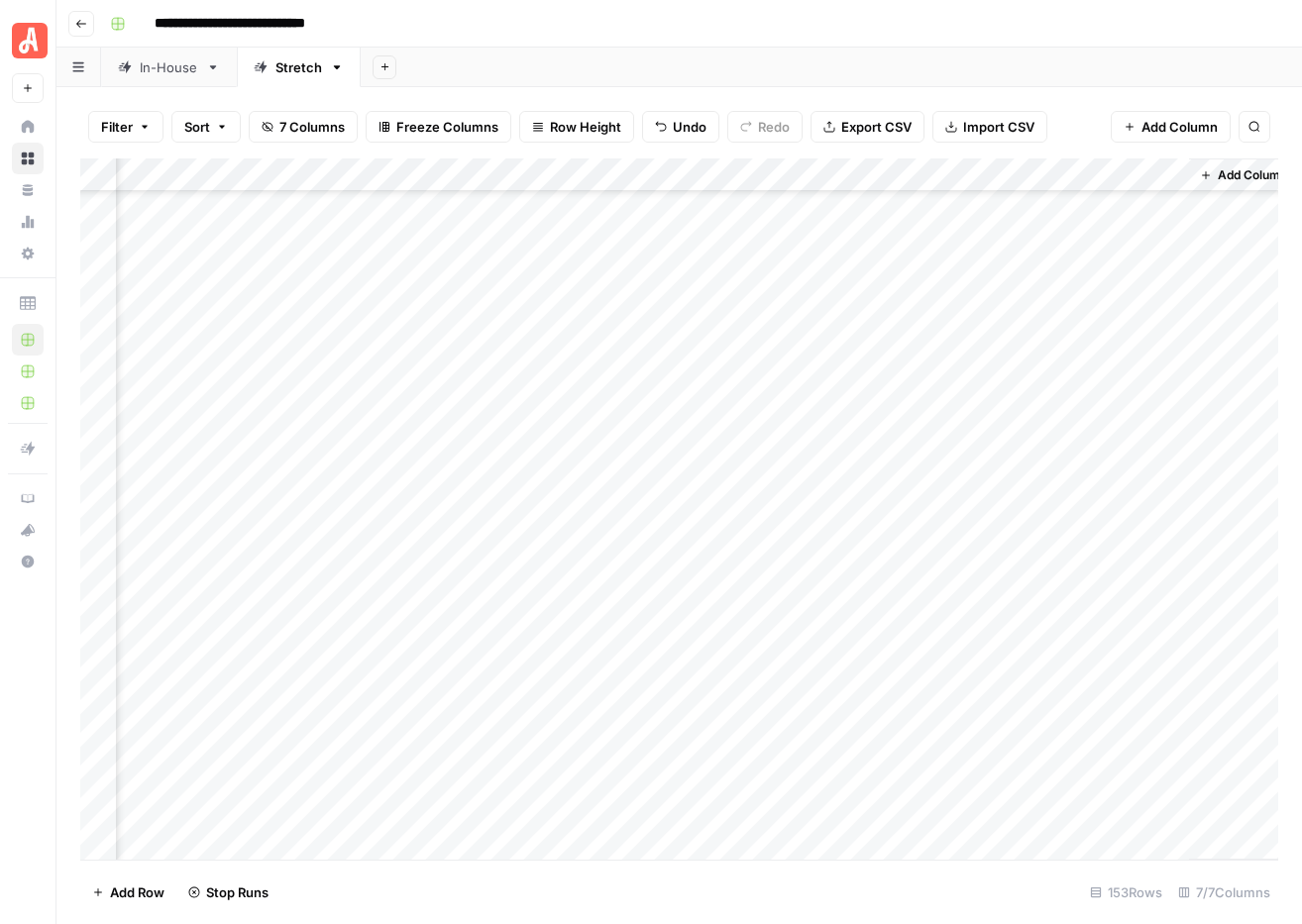 click on "Add Column" at bounding box center [679, 509] 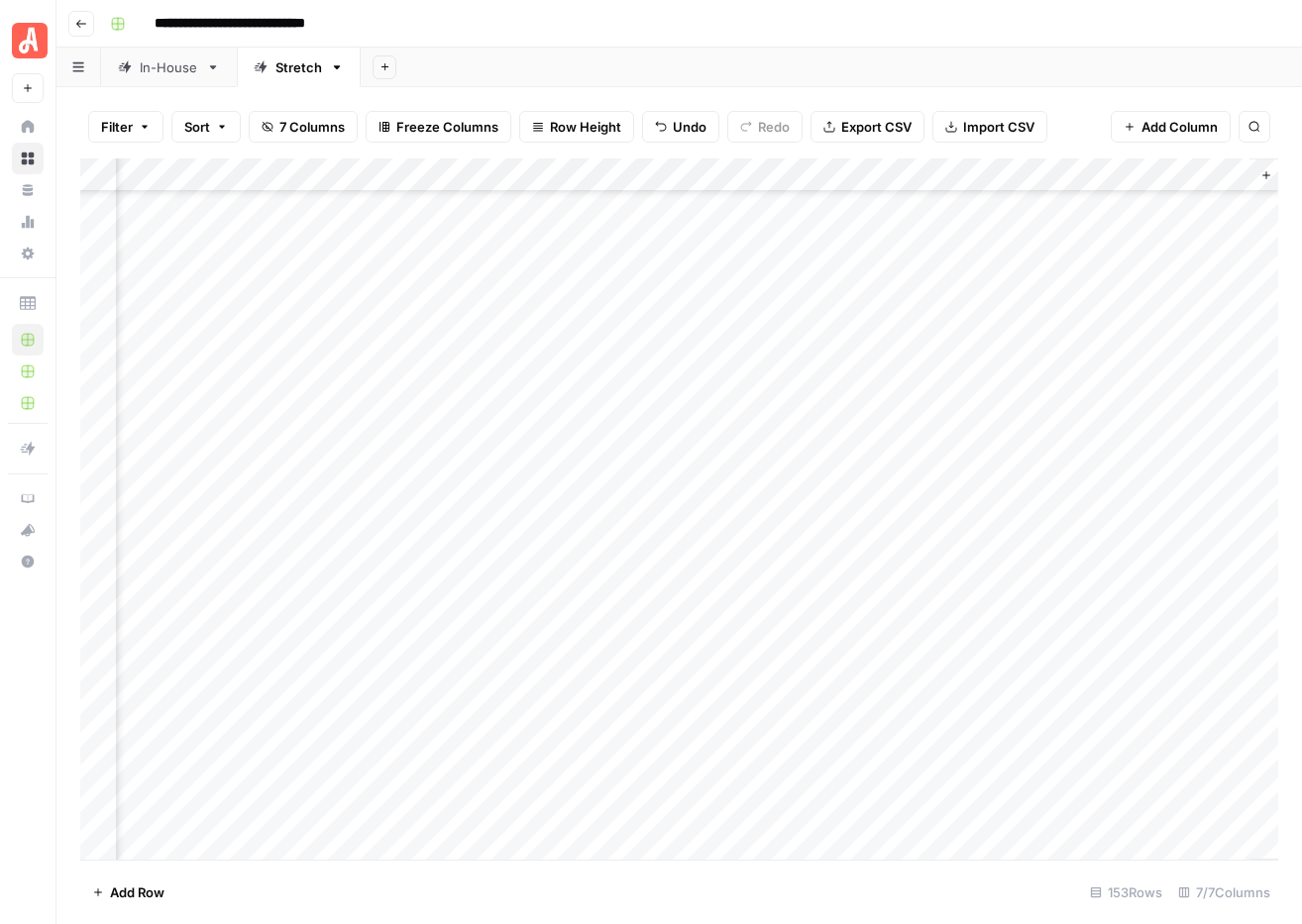 scroll, scrollTop: 1677, scrollLeft: 0, axis: vertical 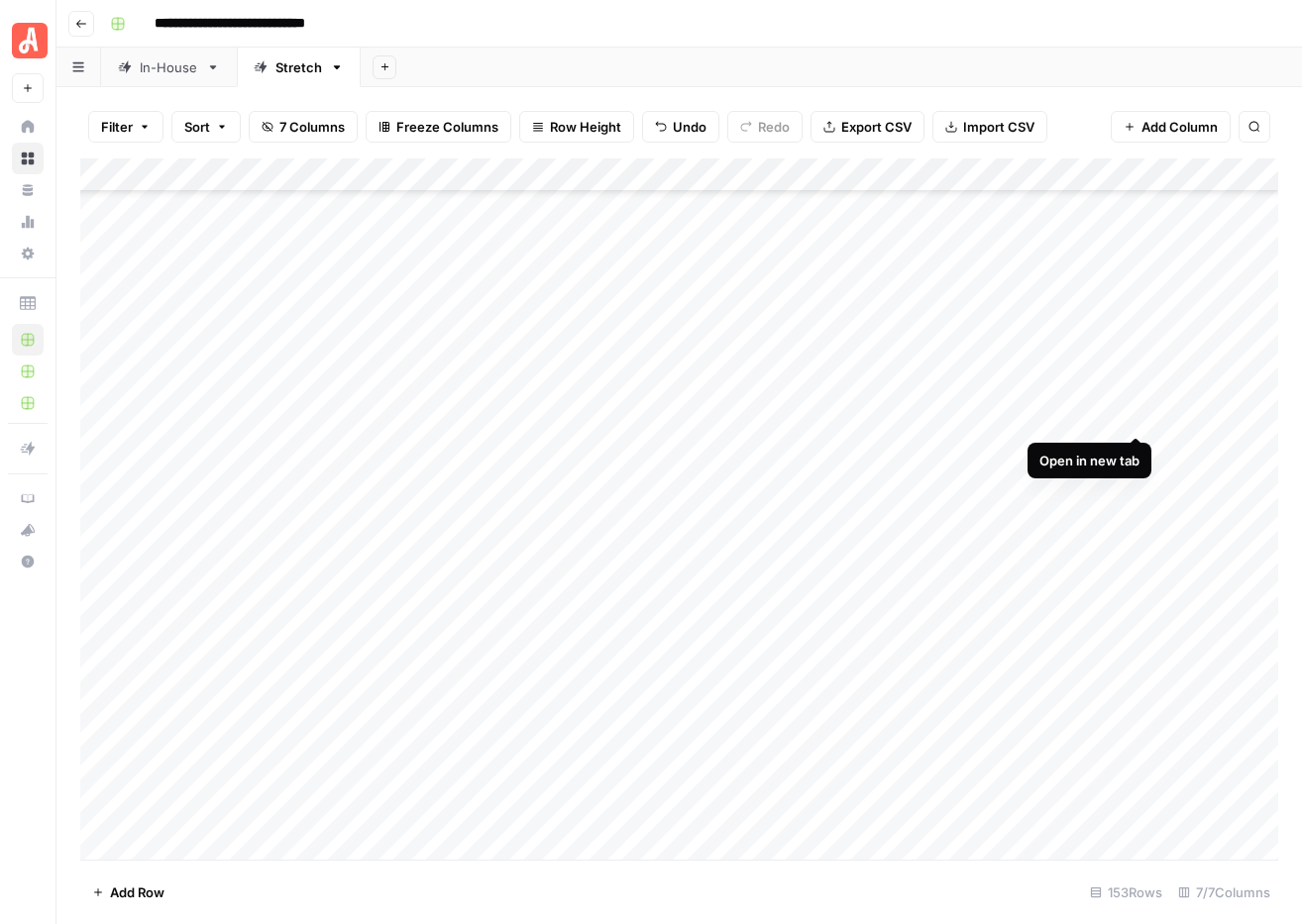 click on "Add Column" at bounding box center (679, 509) 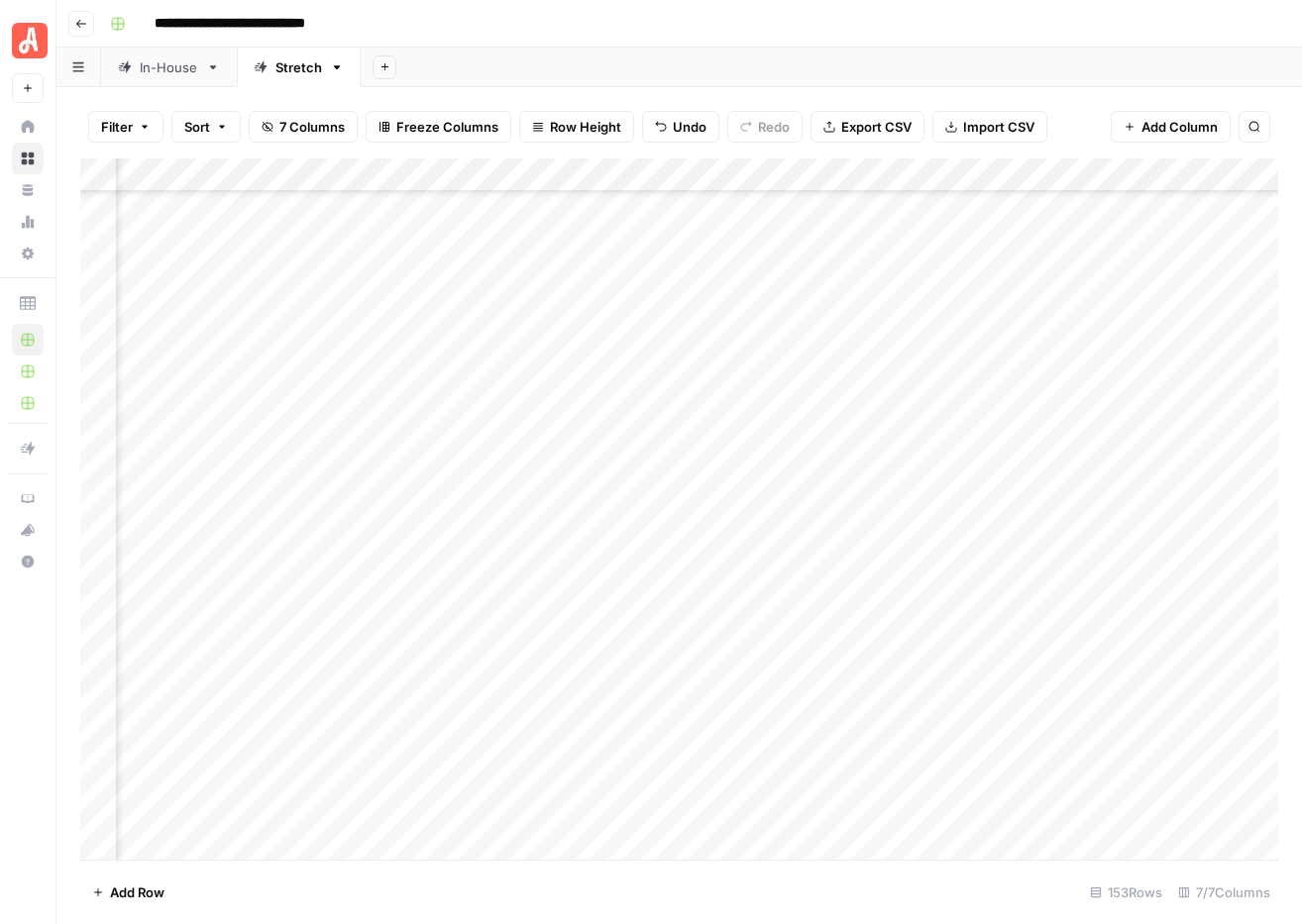 scroll, scrollTop: 1677, scrollLeft: 346, axis: both 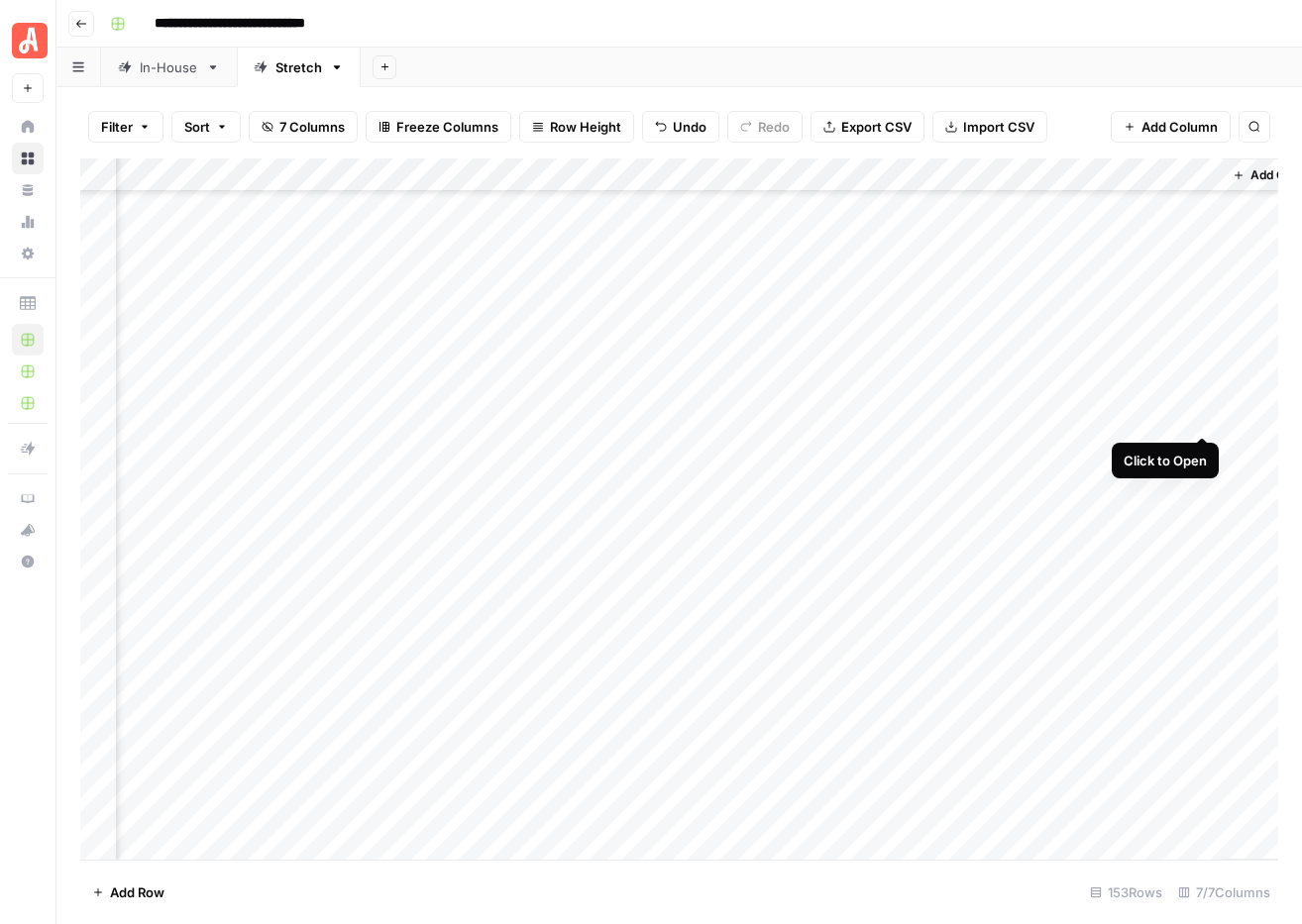 click on "Add Column" at bounding box center (679, 509) 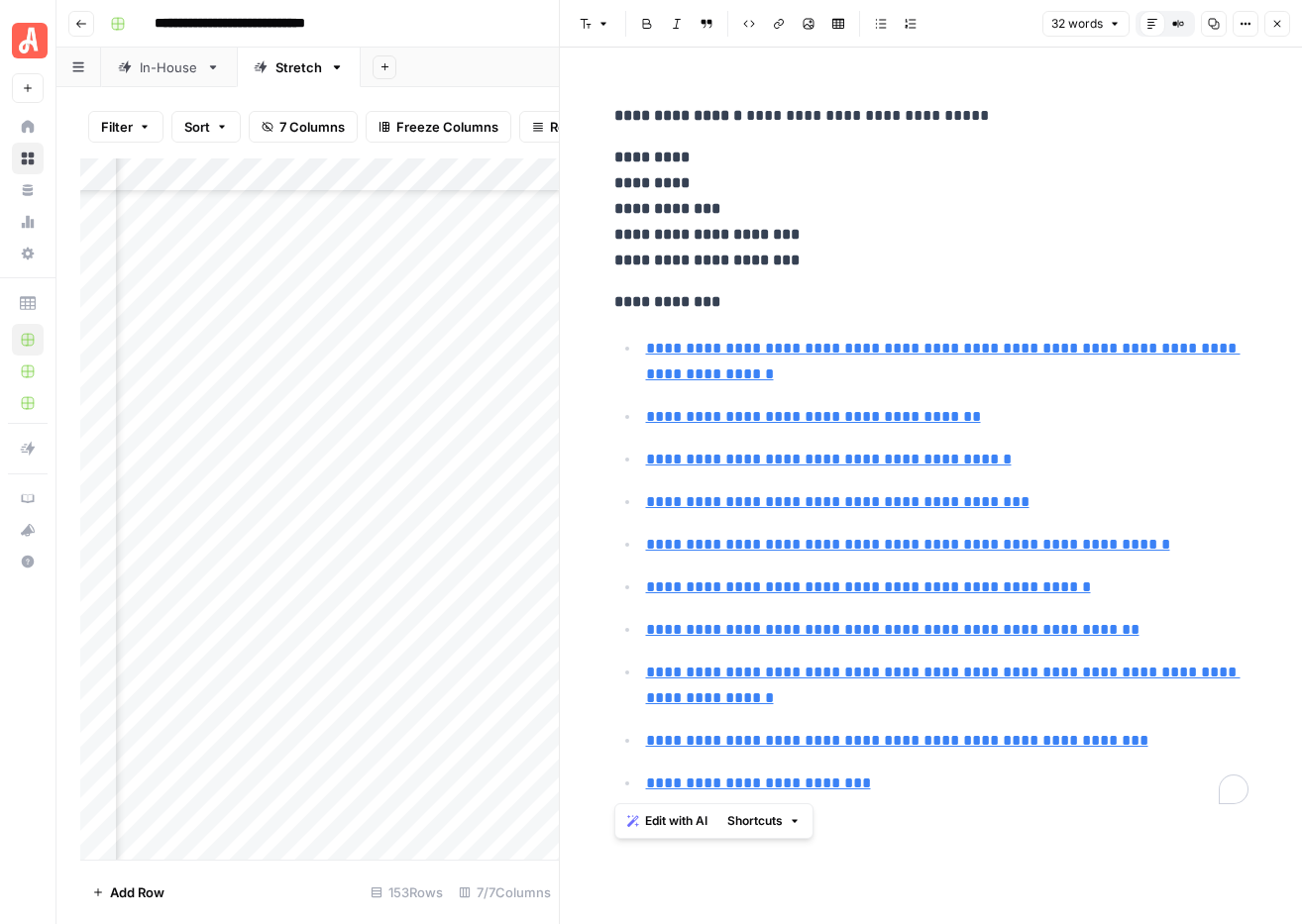 drag, startPoint x: 608, startPoint y: 305, endPoint x: 884, endPoint y: 786, distance: 554.5602 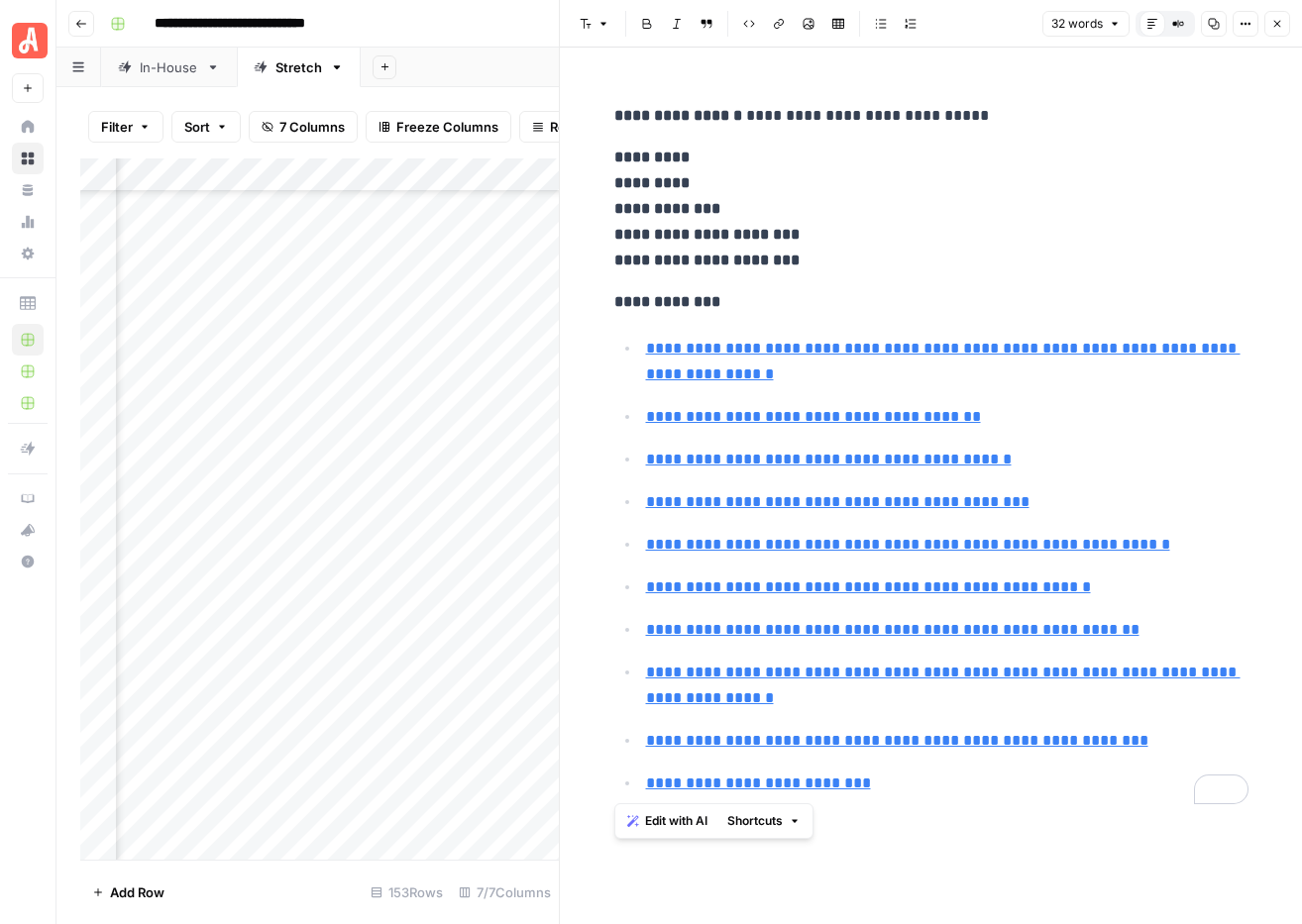 click 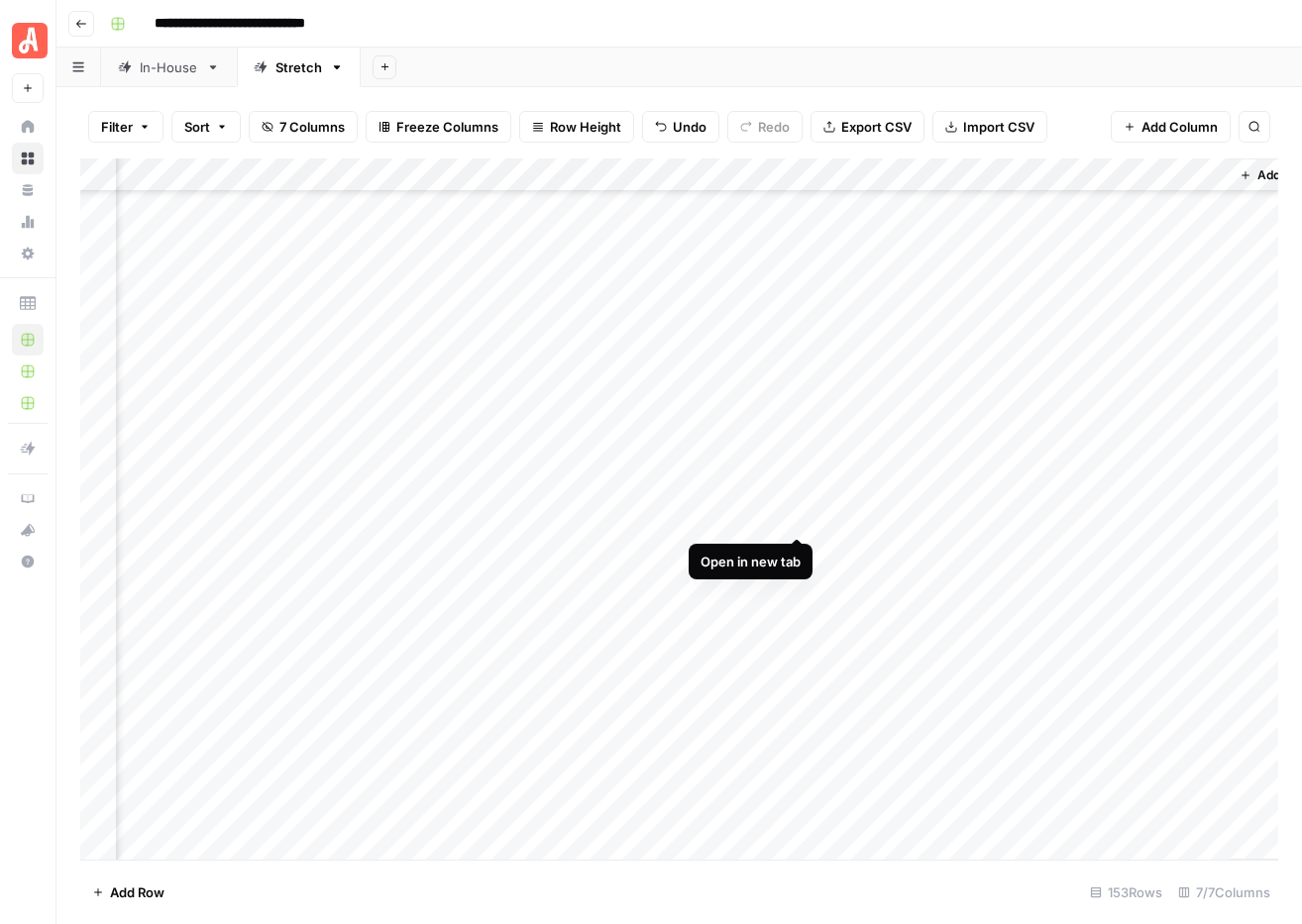scroll, scrollTop: 1677, scrollLeft: 0, axis: vertical 